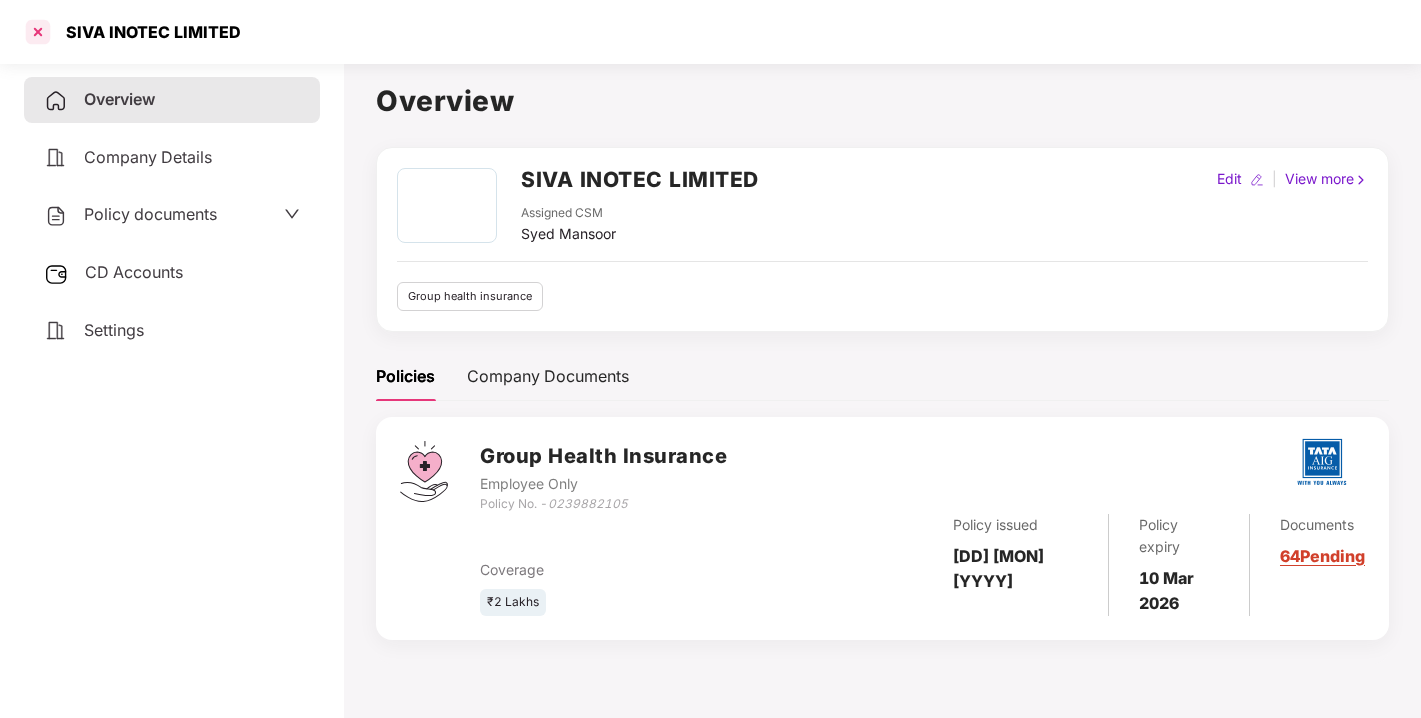 scroll, scrollTop: 0, scrollLeft: 0, axis: both 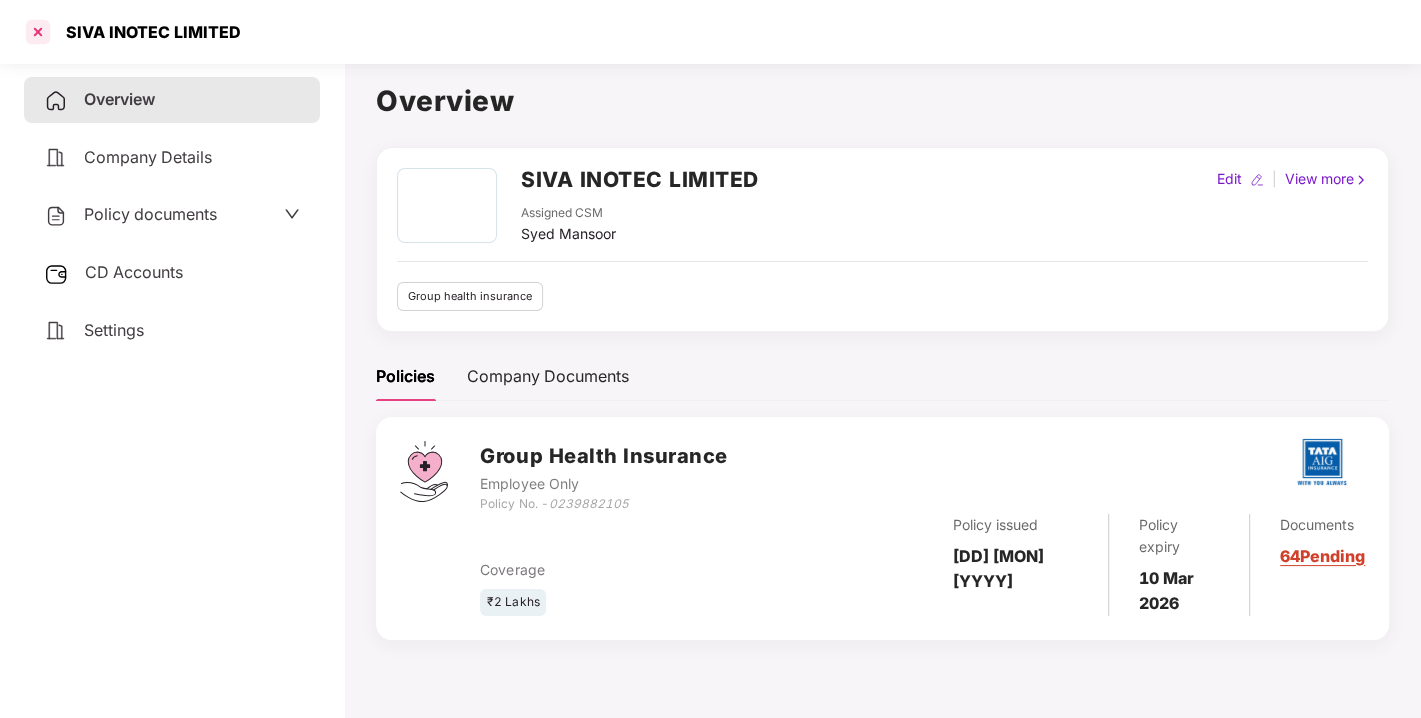 click at bounding box center (38, 32) 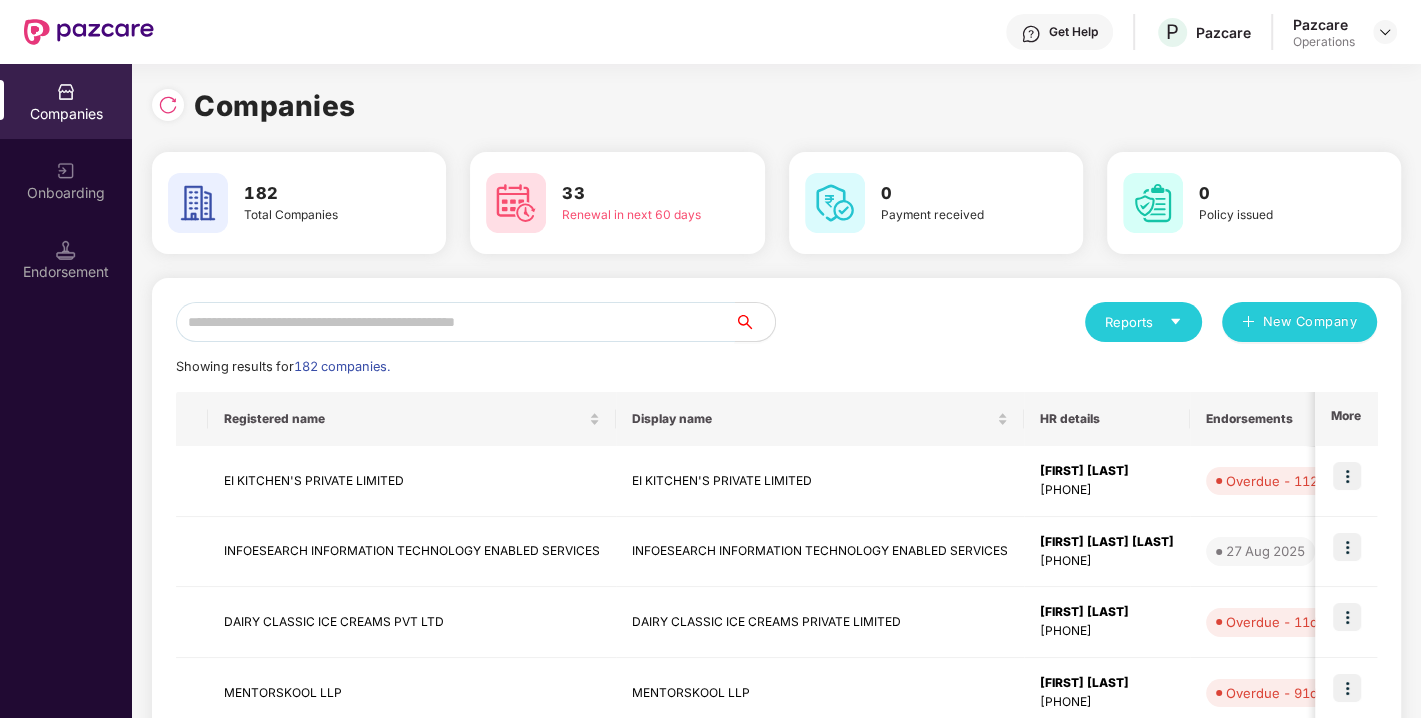 click at bounding box center (455, 322) 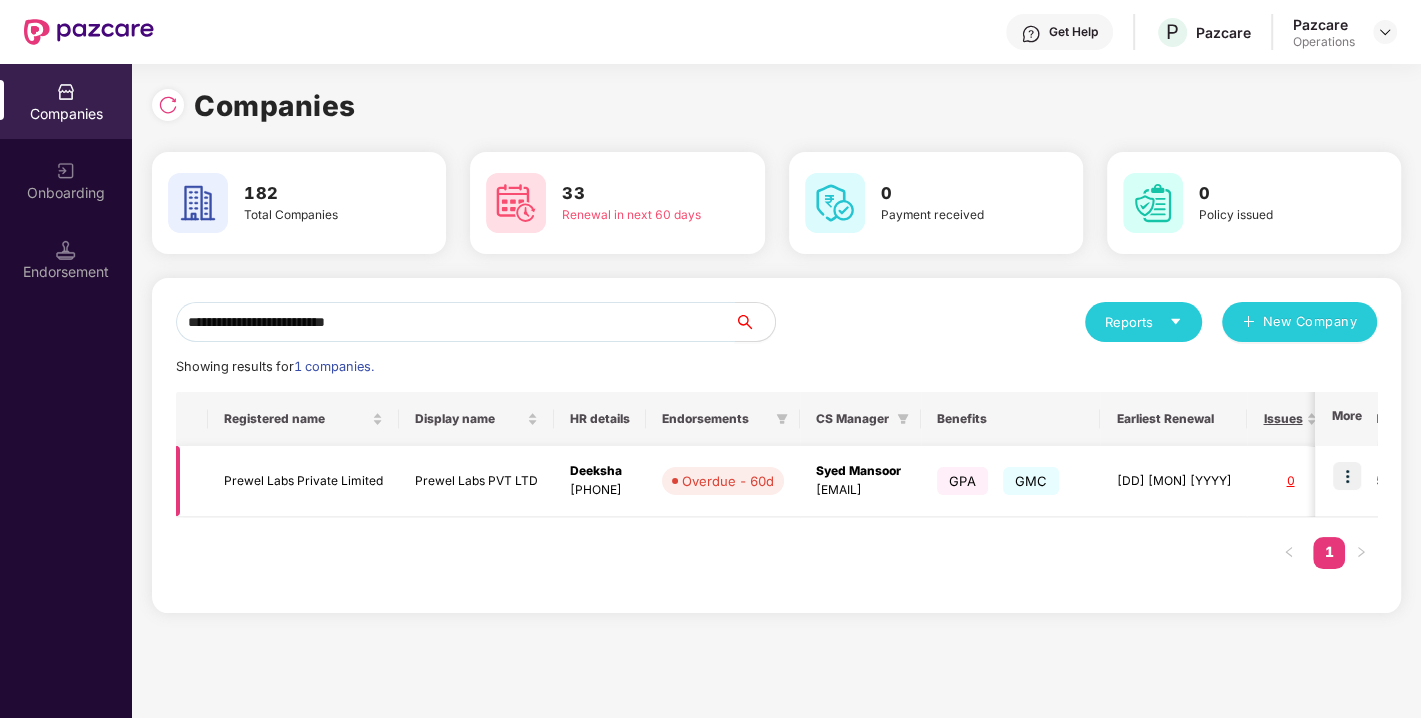 type on "**********" 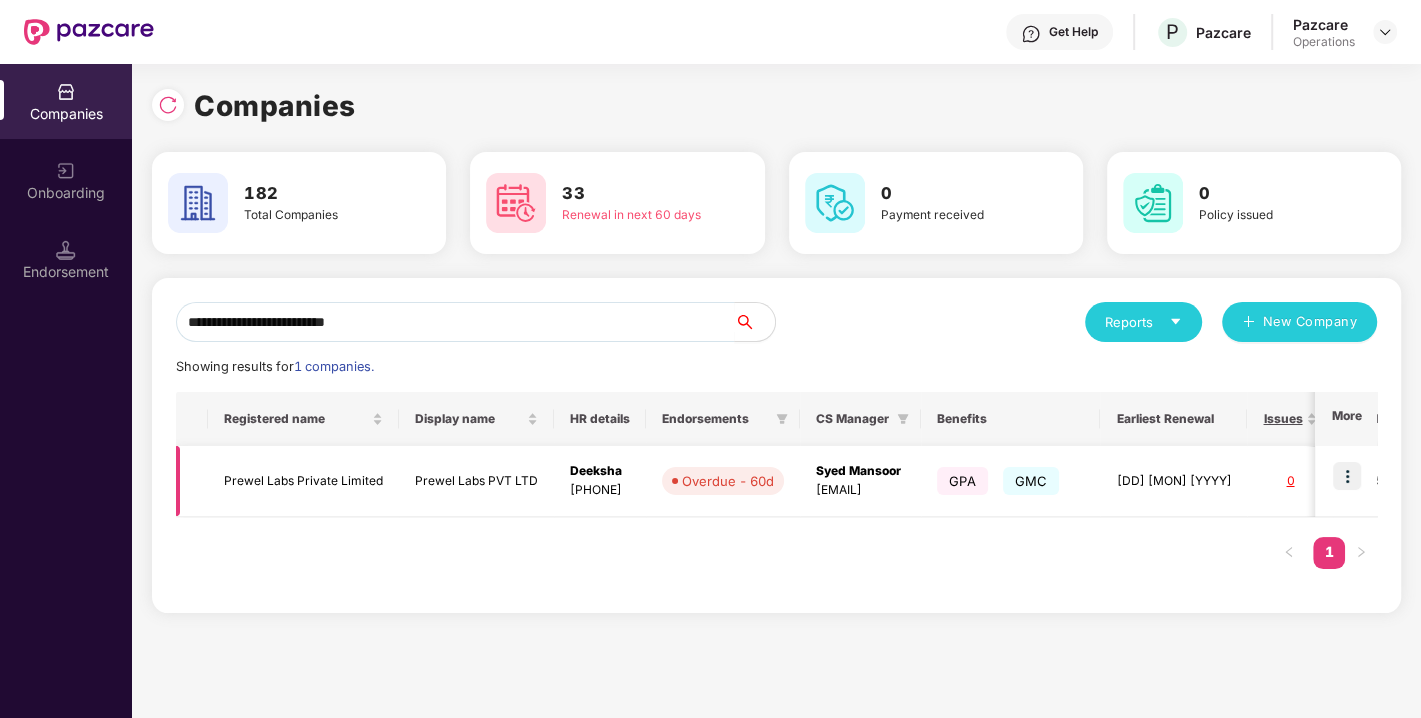 click at bounding box center [1347, 476] 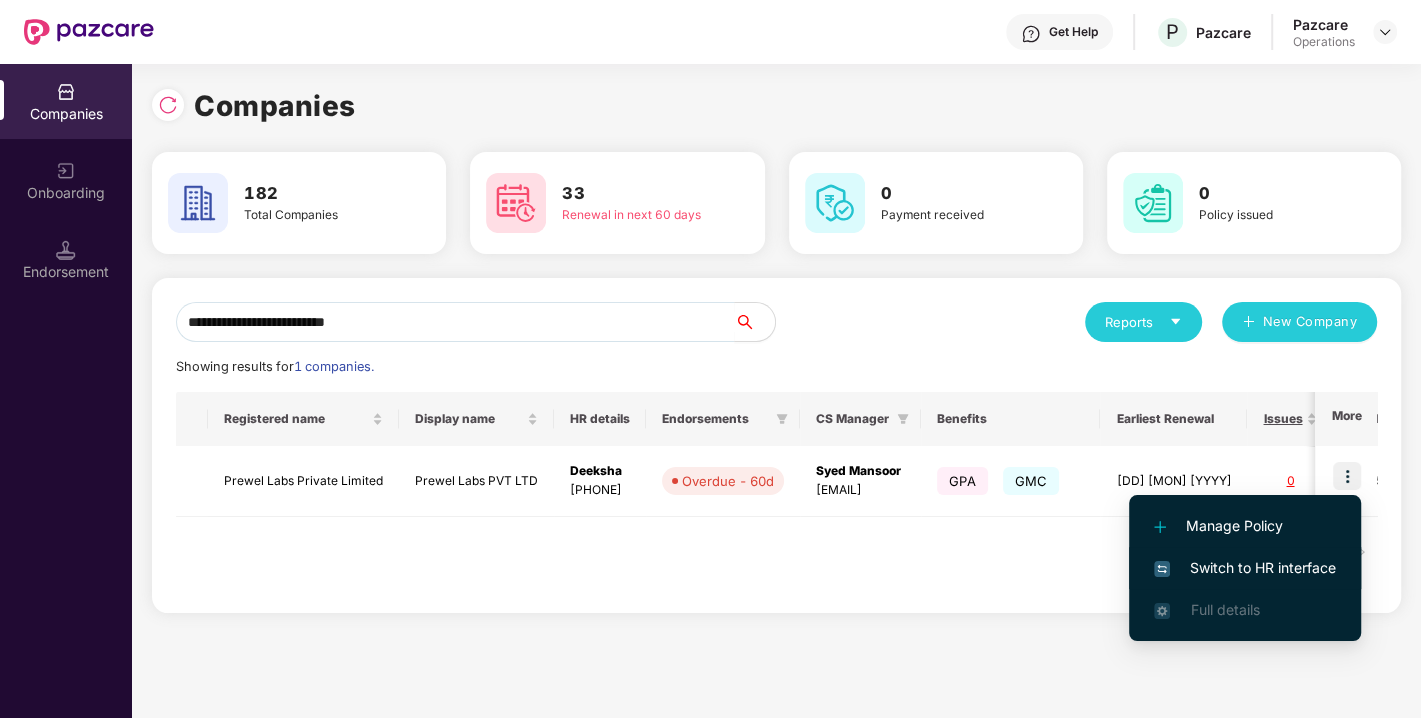 click on "Switch to HR interface" at bounding box center (1245, 568) 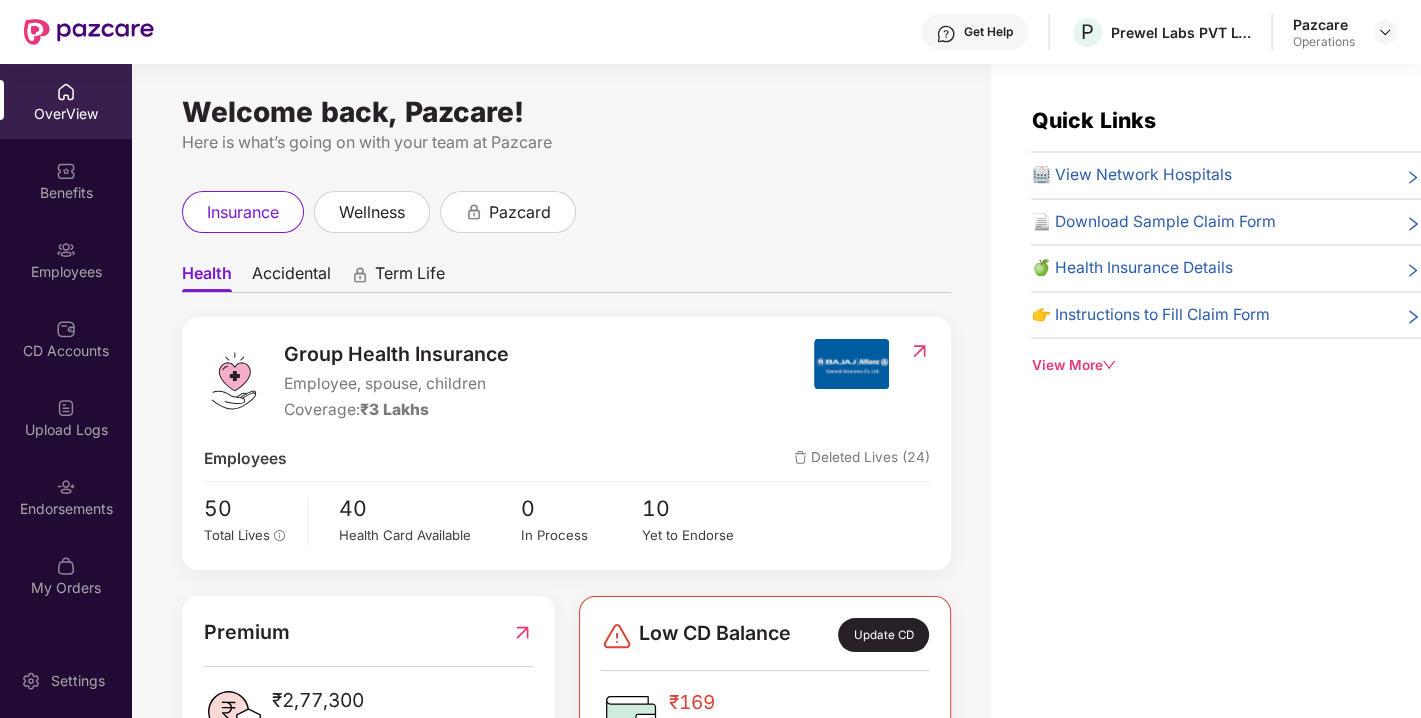 click on "Endorsements" at bounding box center (66, 509) 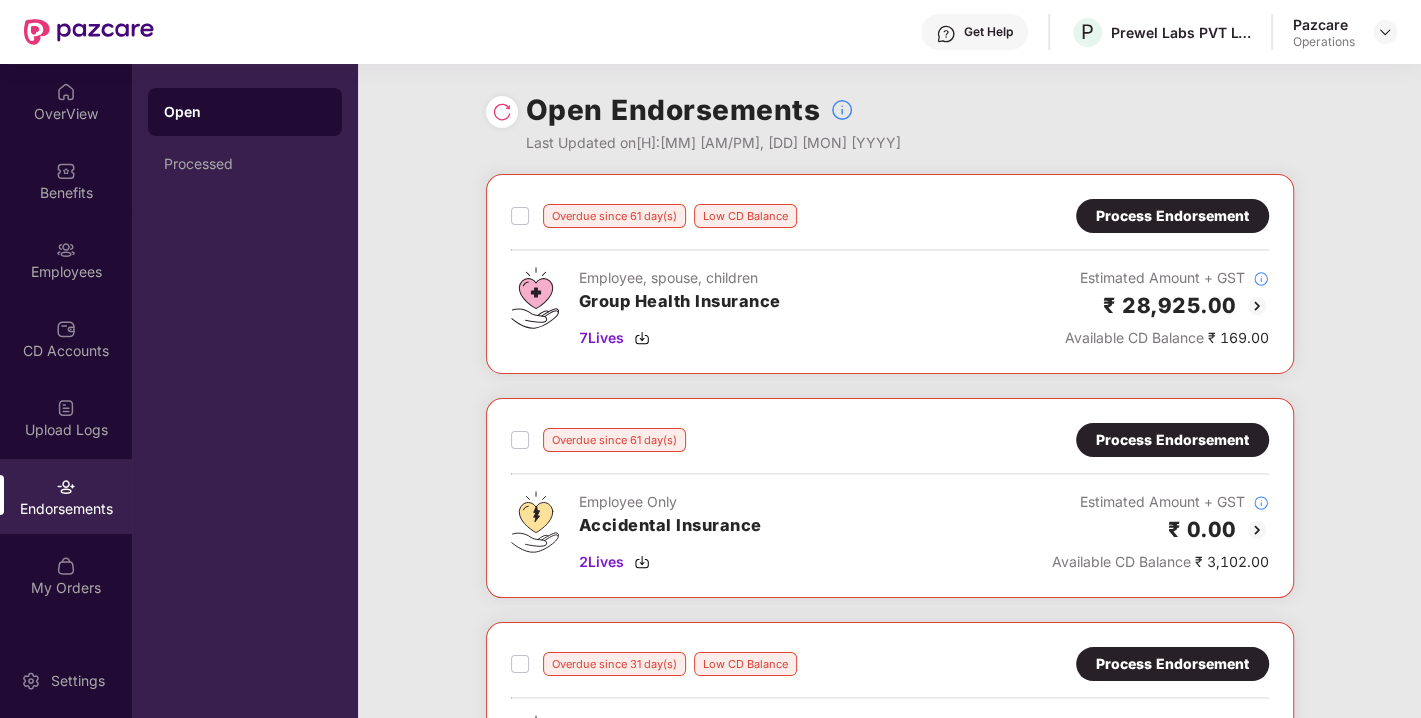 click at bounding box center (502, 112) 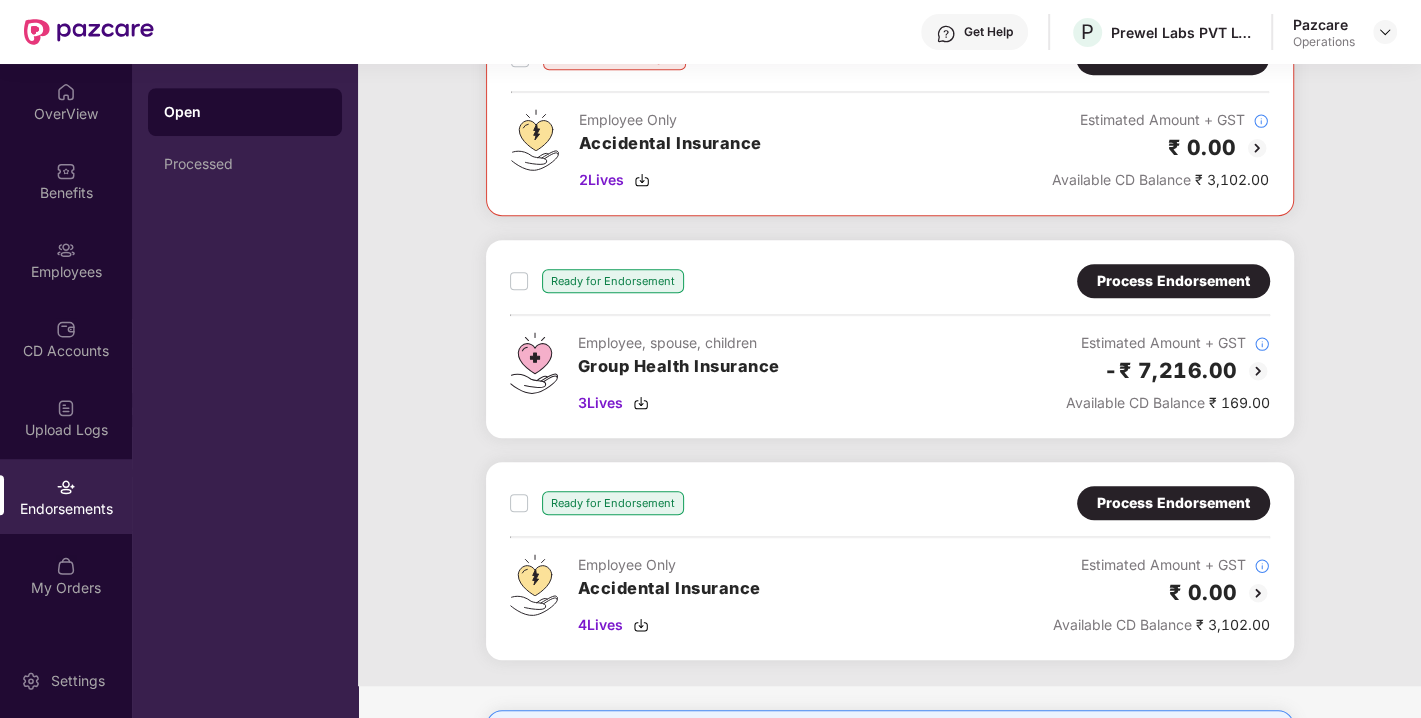 scroll, scrollTop: 832, scrollLeft: 0, axis: vertical 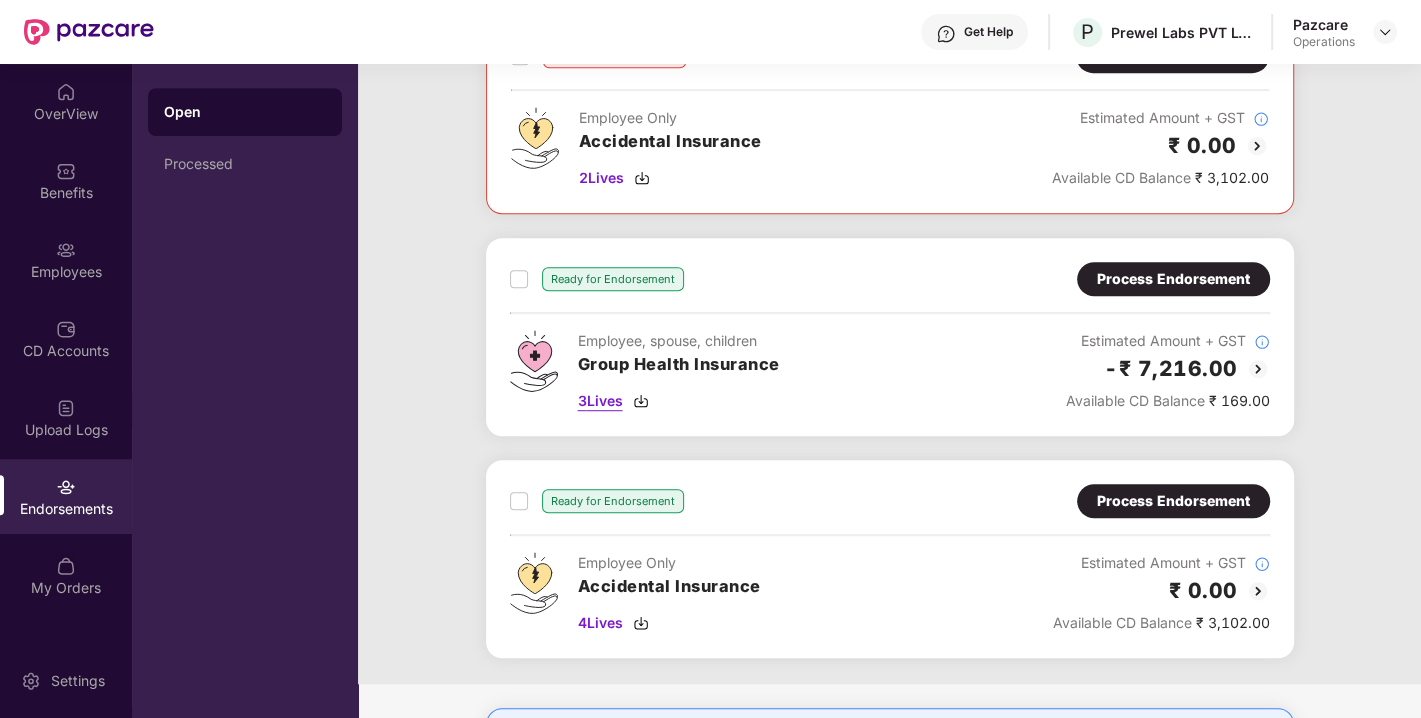 click at bounding box center (641, 401) 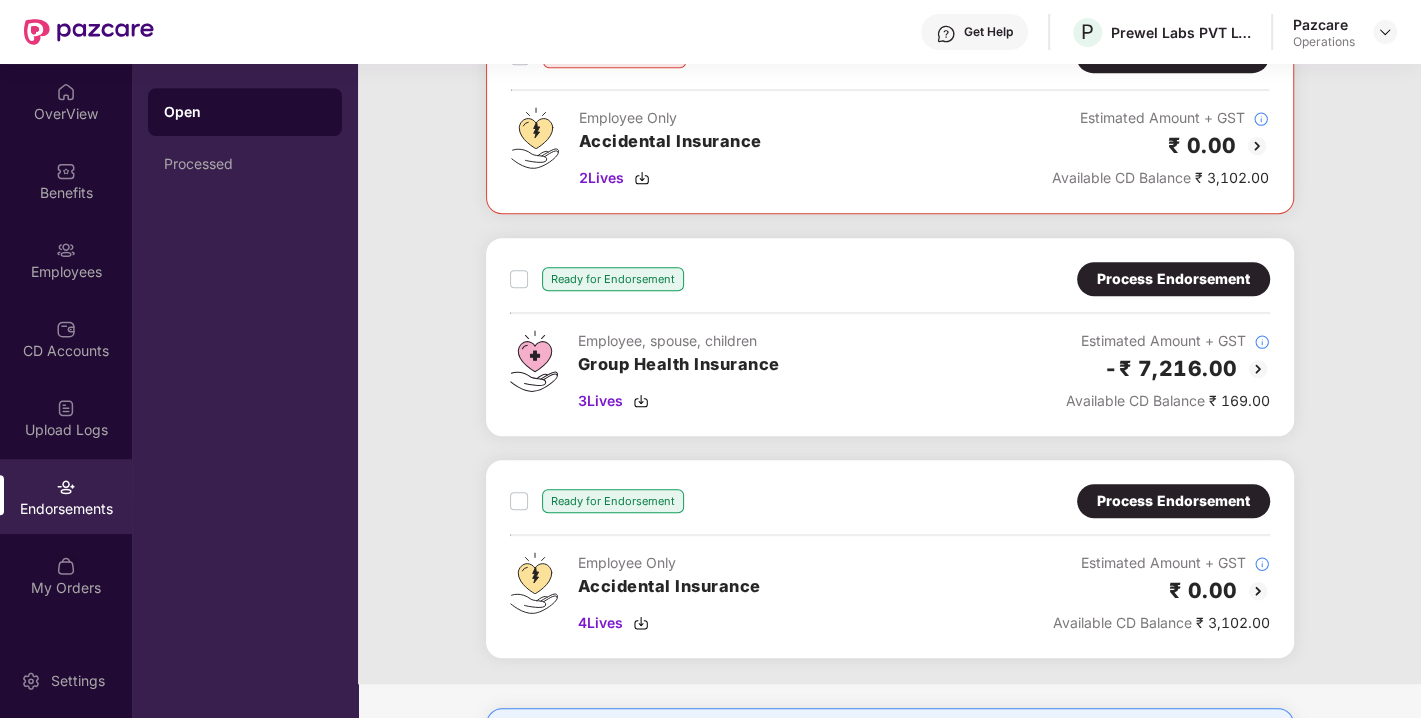 click on "Process Endorsement" at bounding box center [1173, 279] 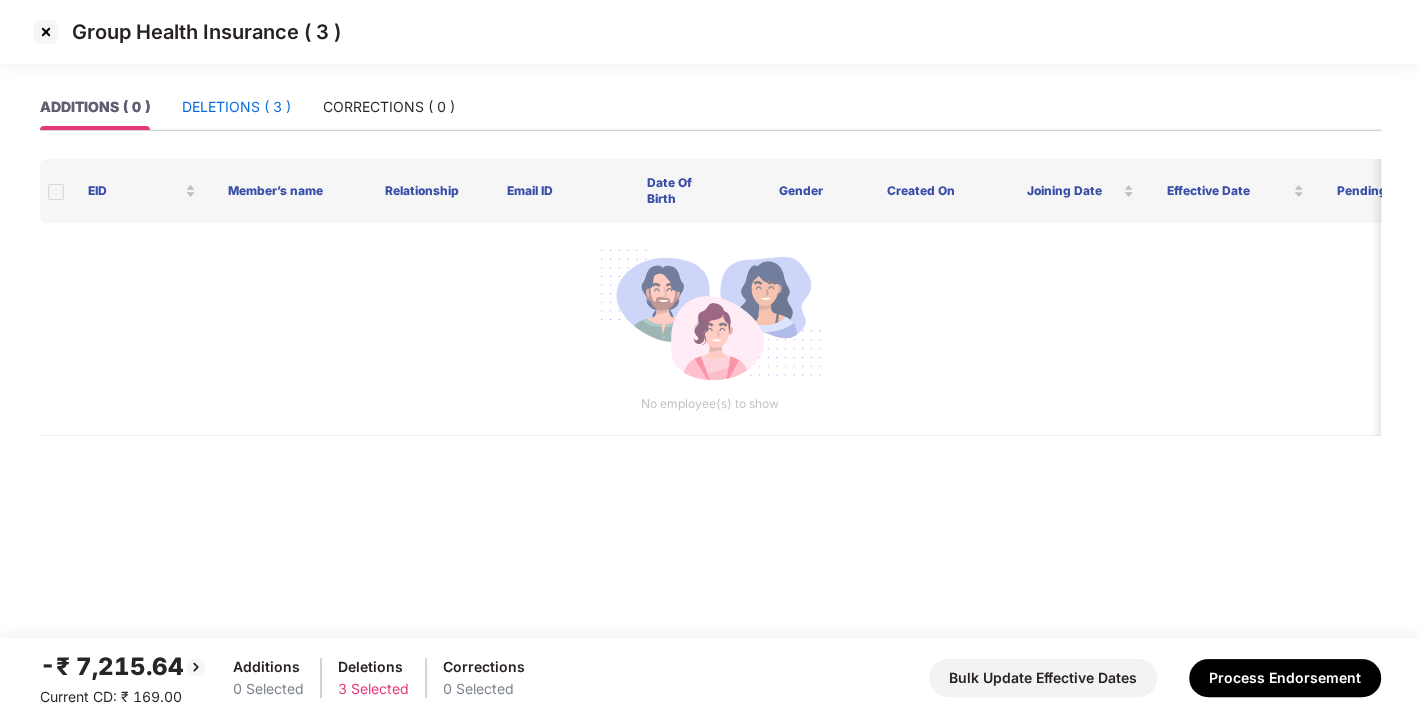 click on "DELETIONS ( 3 )" at bounding box center (236, 107) 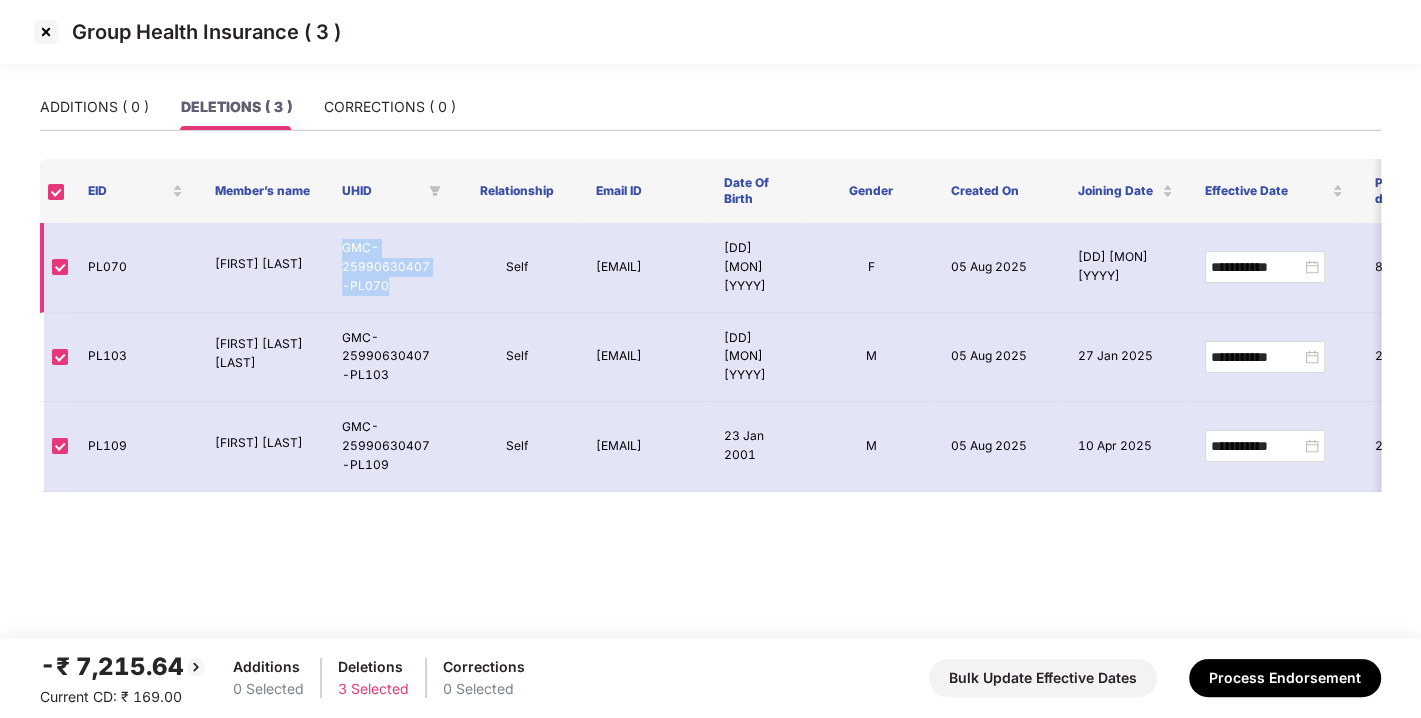 drag, startPoint x: 342, startPoint y: 248, endPoint x: 394, endPoint y: 284, distance: 63.245552 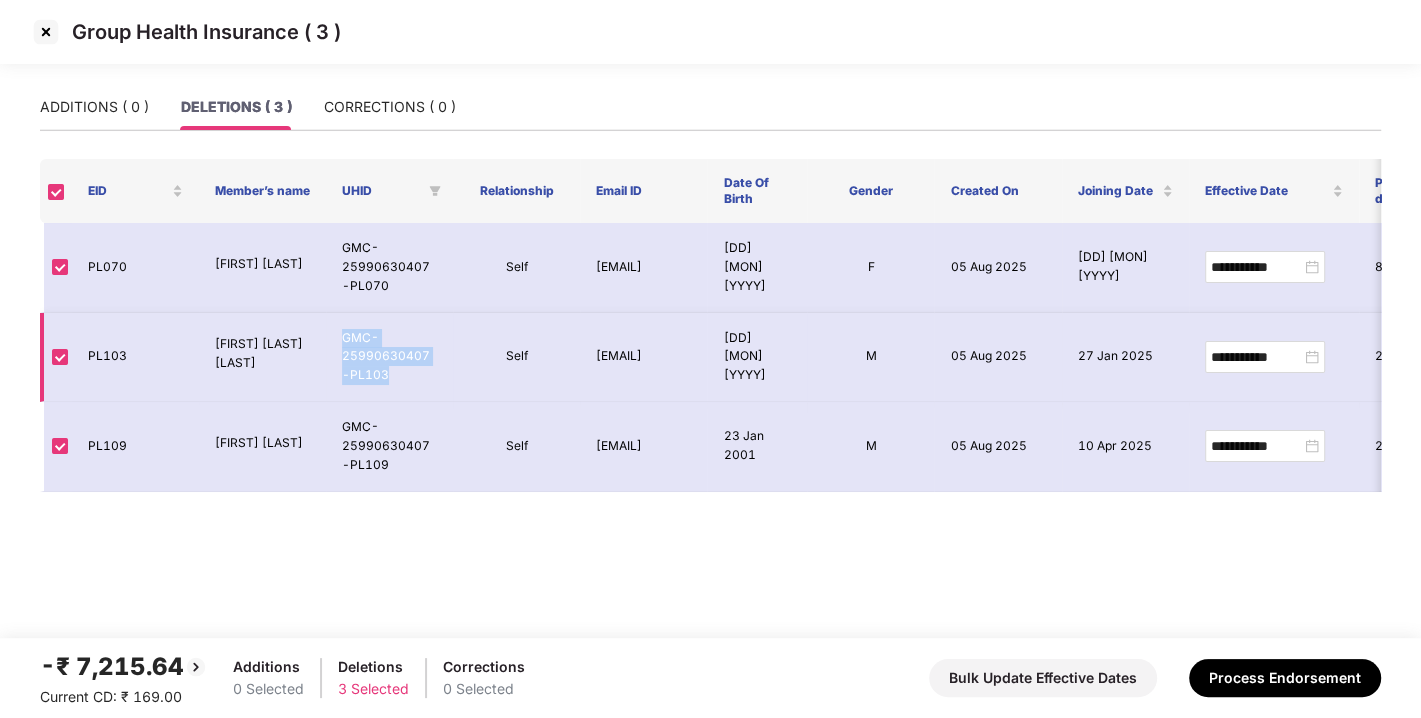 drag, startPoint x: 338, startPoint y: 333, endPoint x: 398, endPoint y: 376, distance: 73.817345 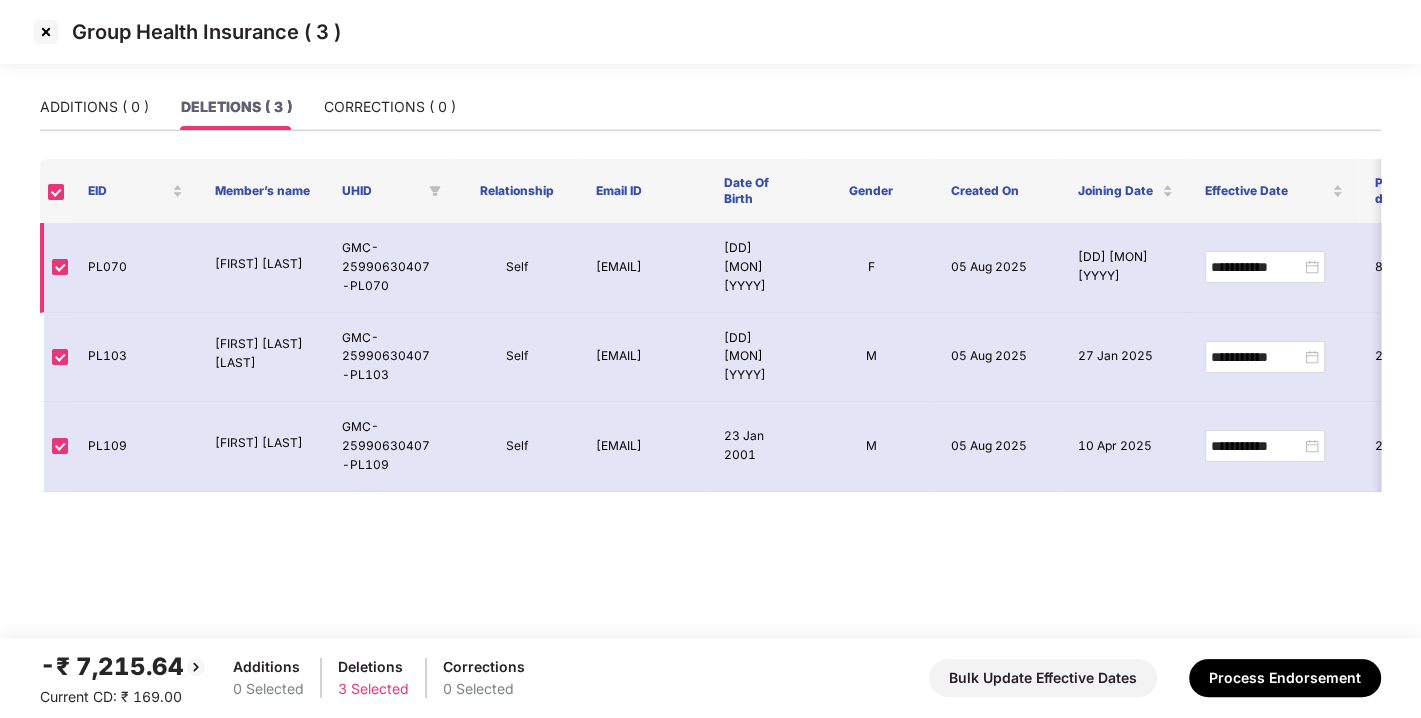 click on "GMC-25990630407-PL070" at bounding box center (389, 268) 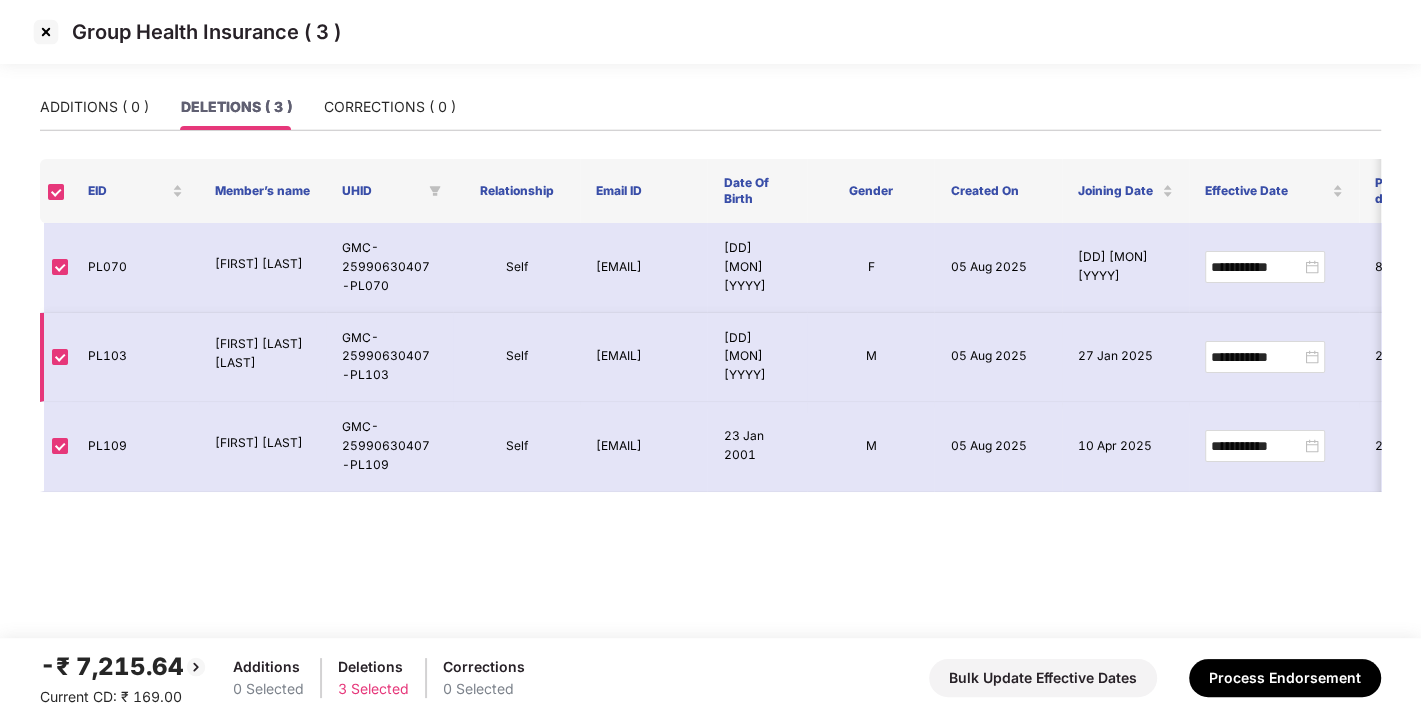 click on "GMC-25990630407-PL103" at bounding box center (389, 358) 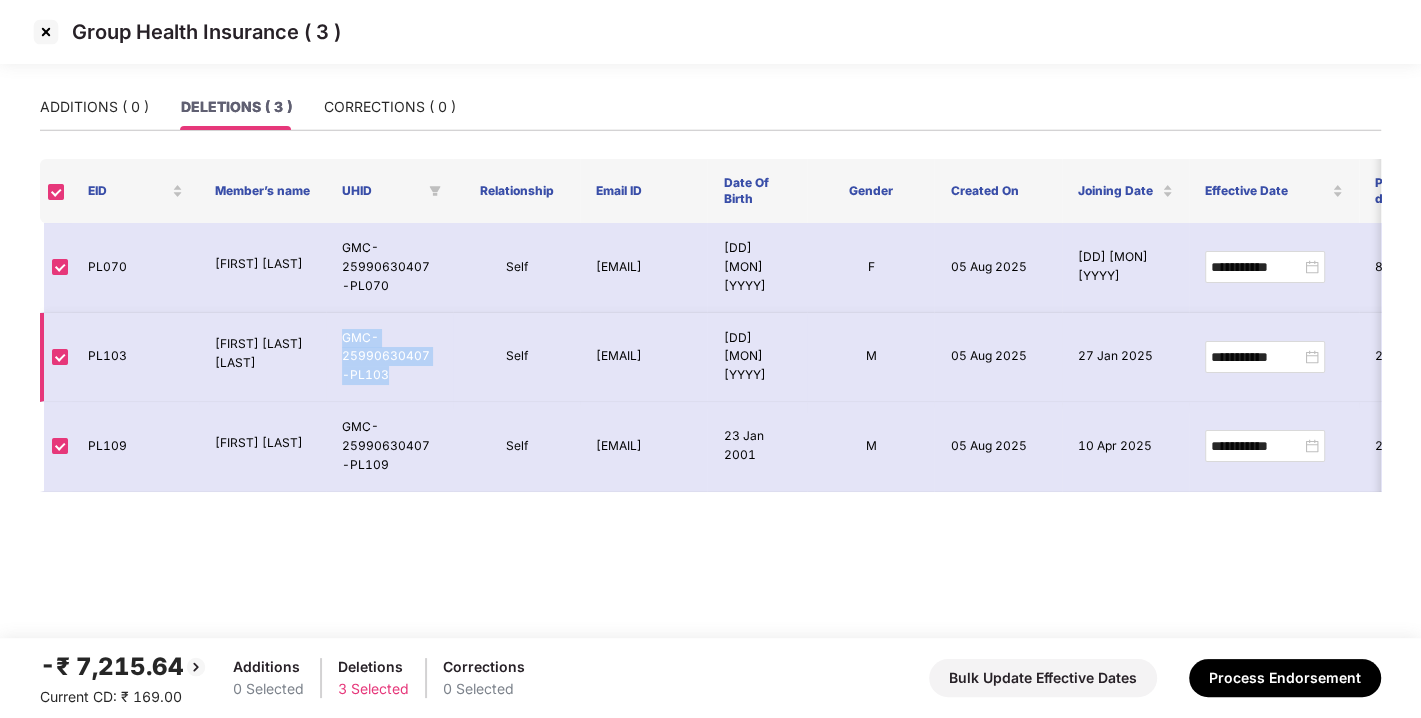 drag, startPoint x: 340, startPoint y: 336, endPoint x: 387, endPoint y: 371, distance: 58.60034 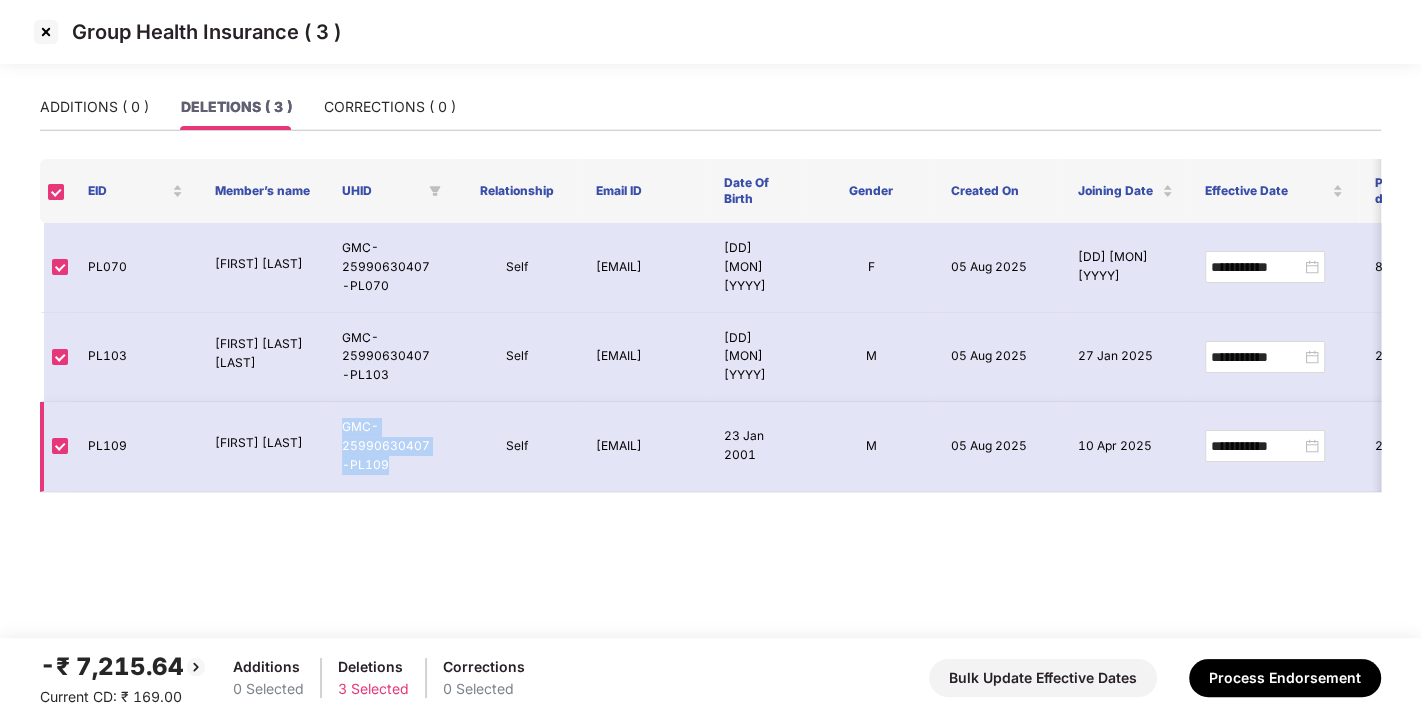 drag, startPoint x: 340, startPoint y: 422, endPoint x: 394, endPoint y: 459, distance: 65.459915 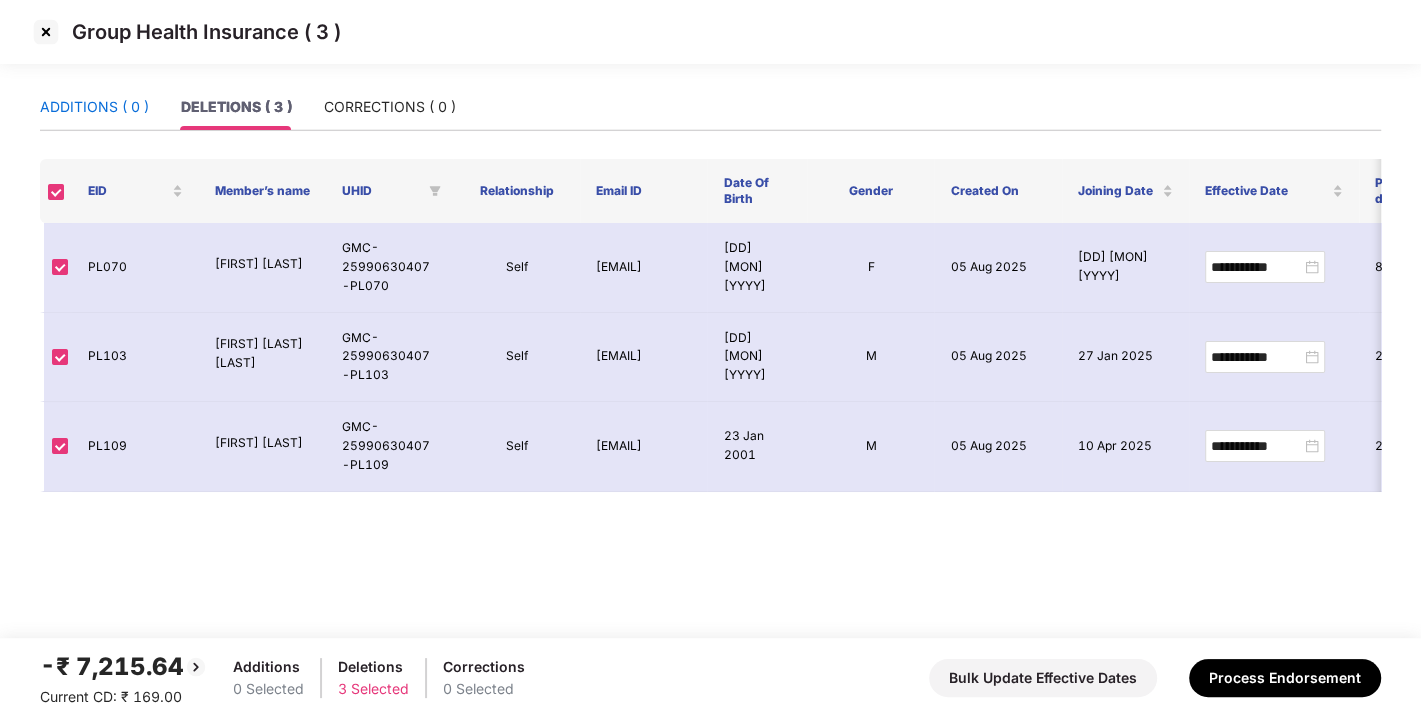 click on "ADDITIONS ( 0 )" at bounding box center (94, 107) 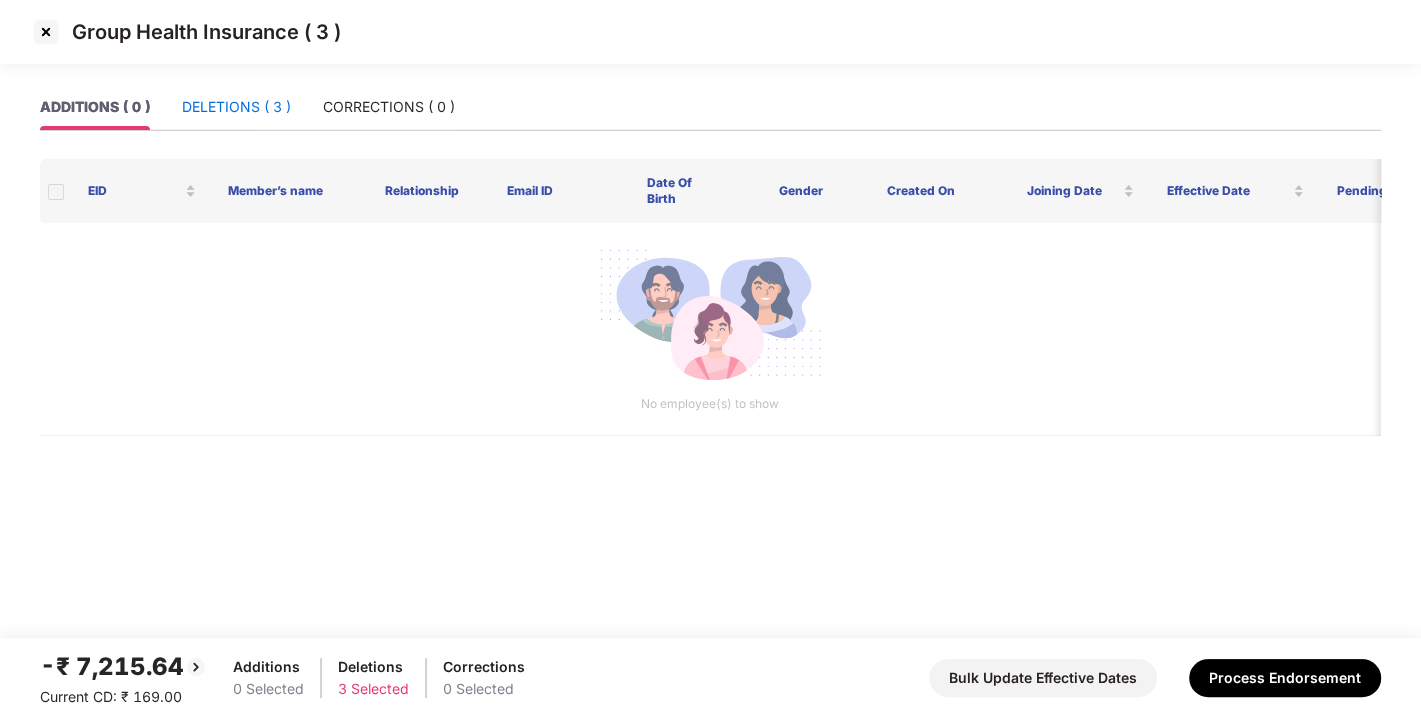 click on "DELETIONS ( 3 )" at bounding box center [236, 107] 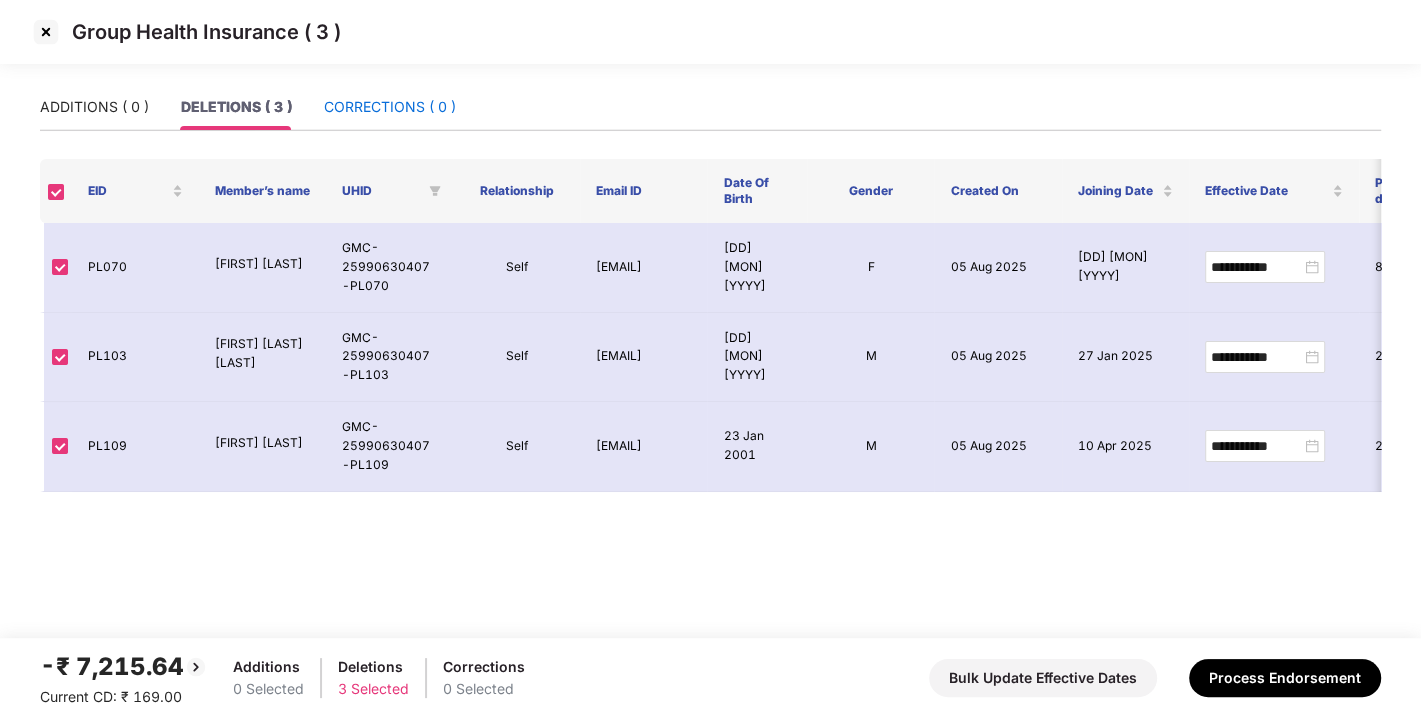 click on "CORRECTIONS ( 0 )" at bounding box center (390, 107) 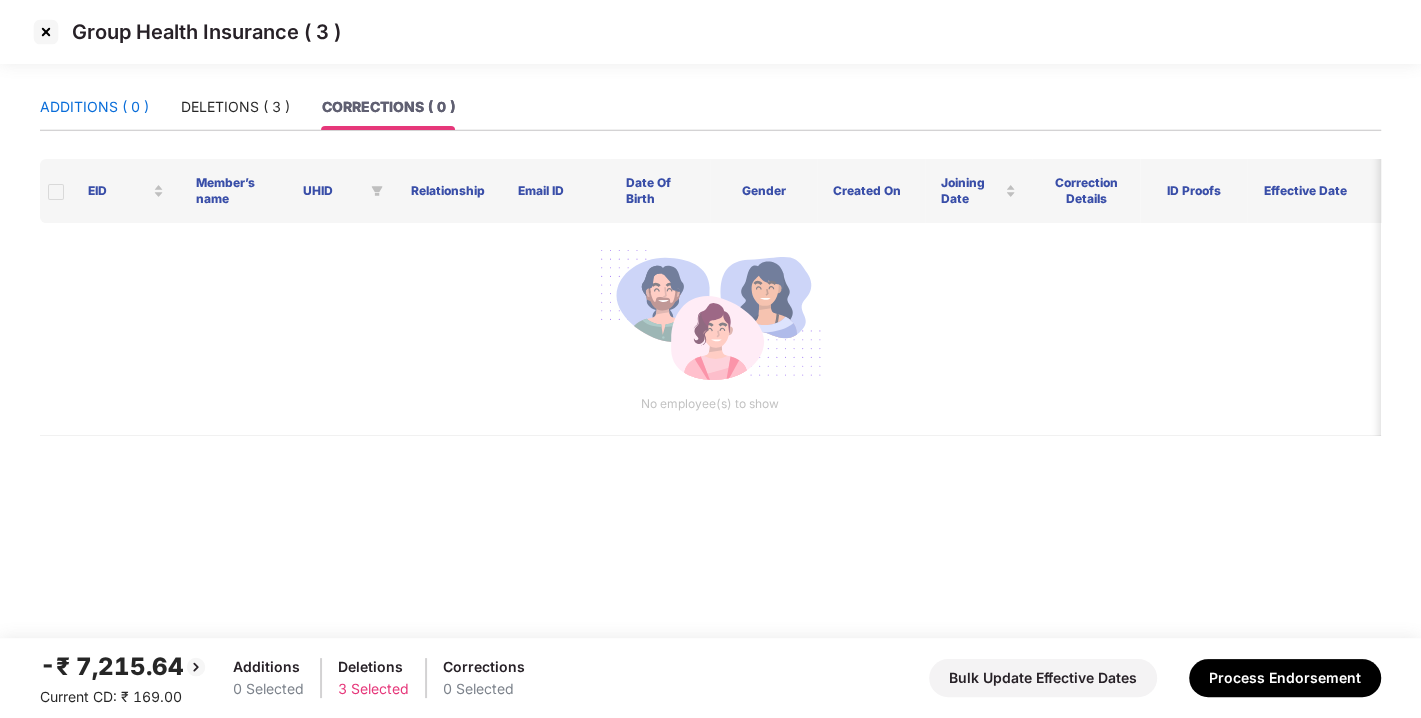 click on "ADDITIONS ( 0 )" at bounding box center [94, 107] 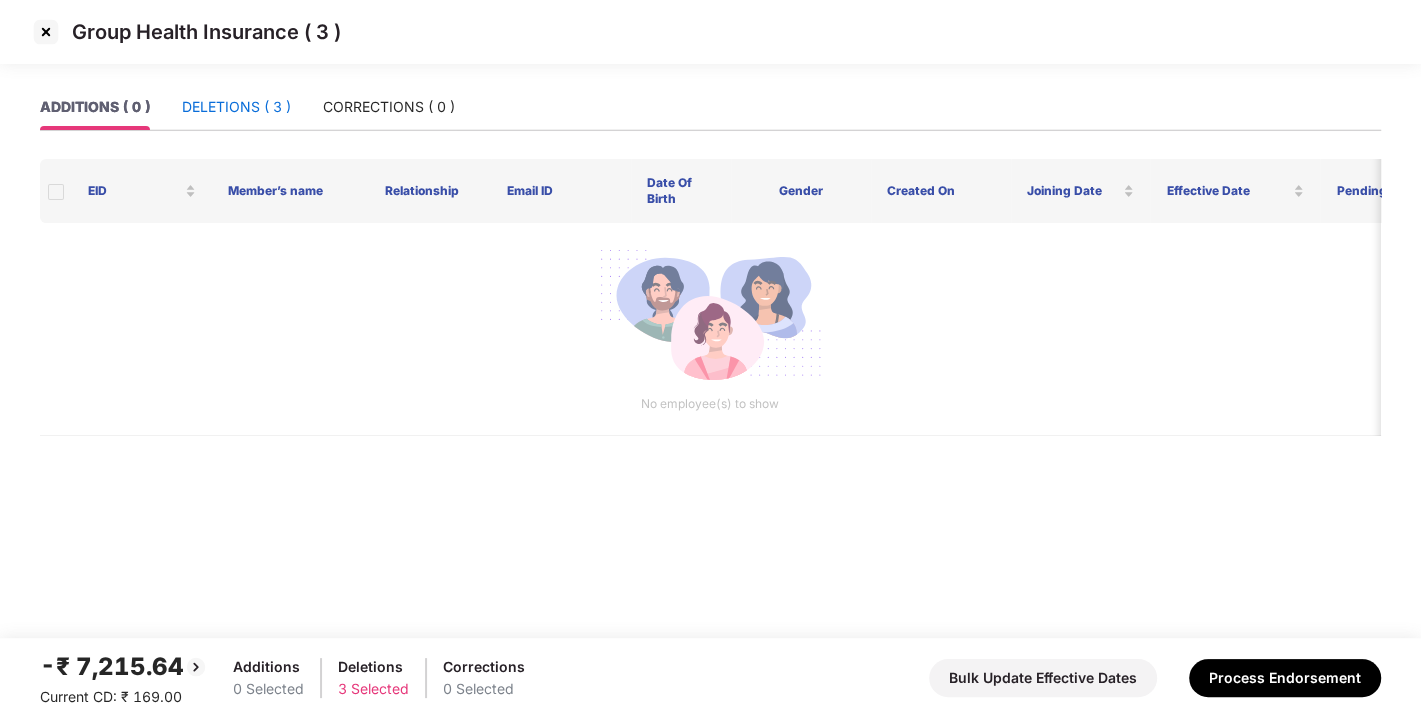 click on "DELETIONS ( 3 )" at bounding box center (236, 107) 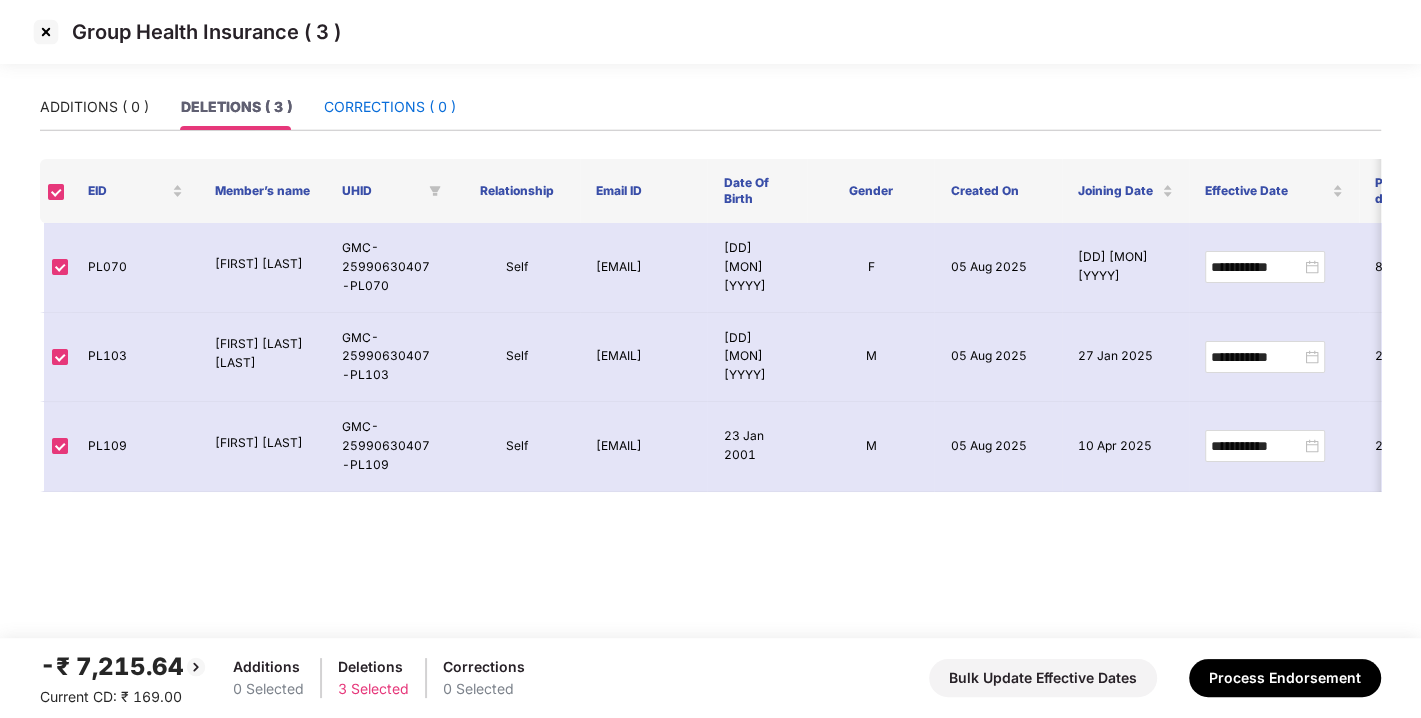 click on "CORRECTIONS ( 0 )" at bounding box center (390, 107) 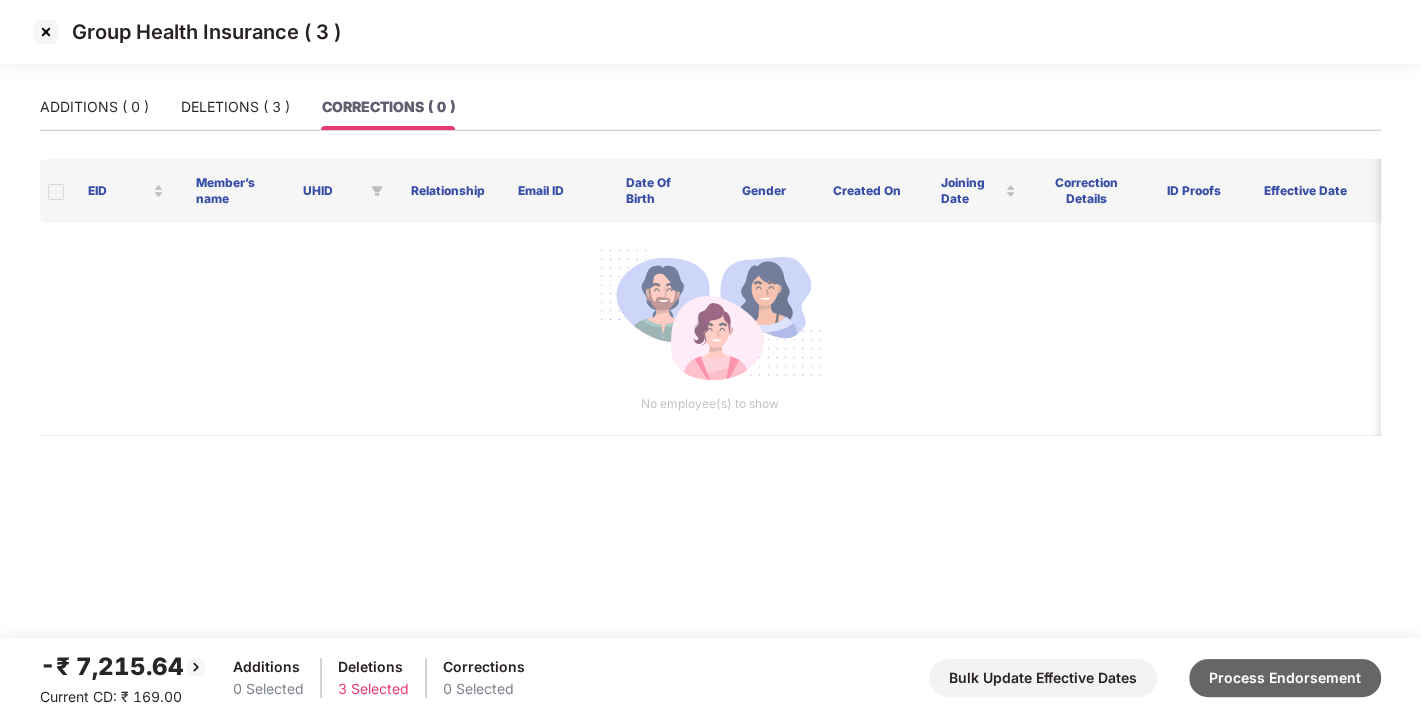 click on "Process Endorsement" at bounding box center (1285, 678) 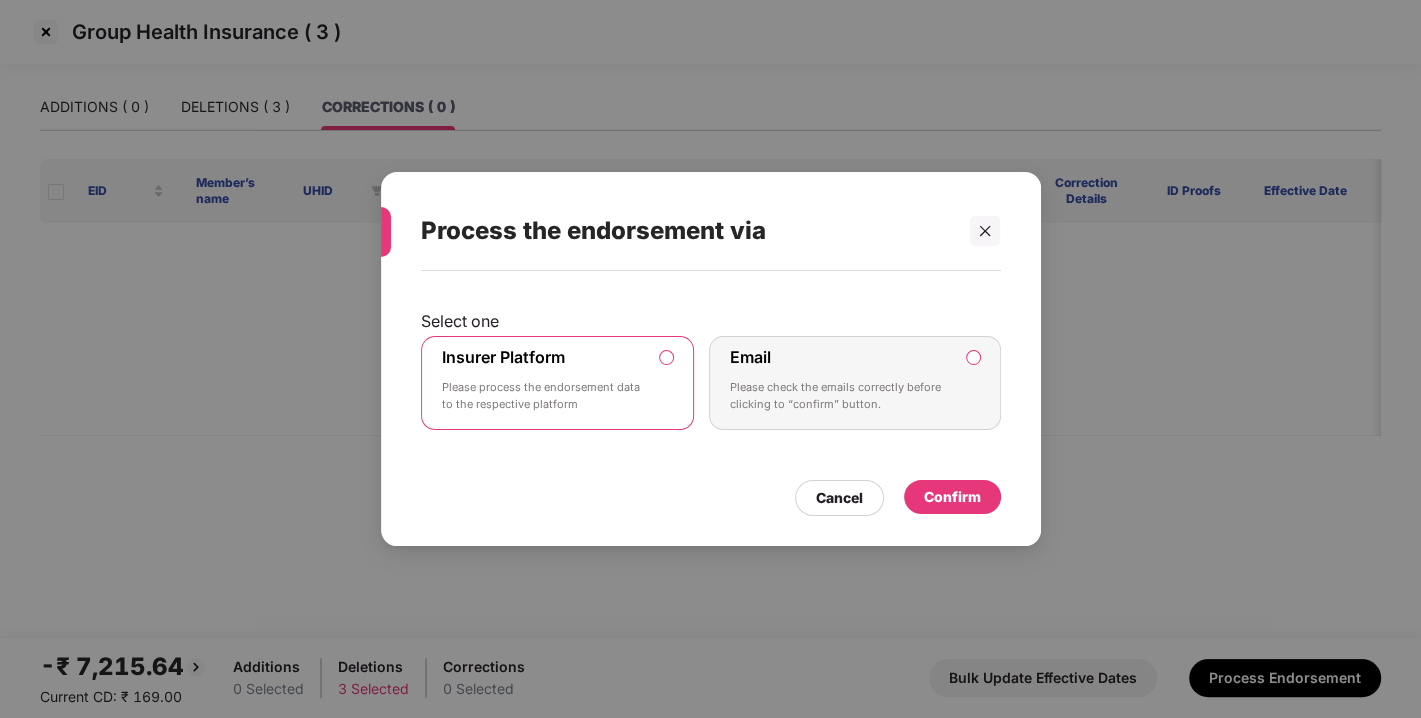 click on "Confirm" at bounding box center (952, 497) 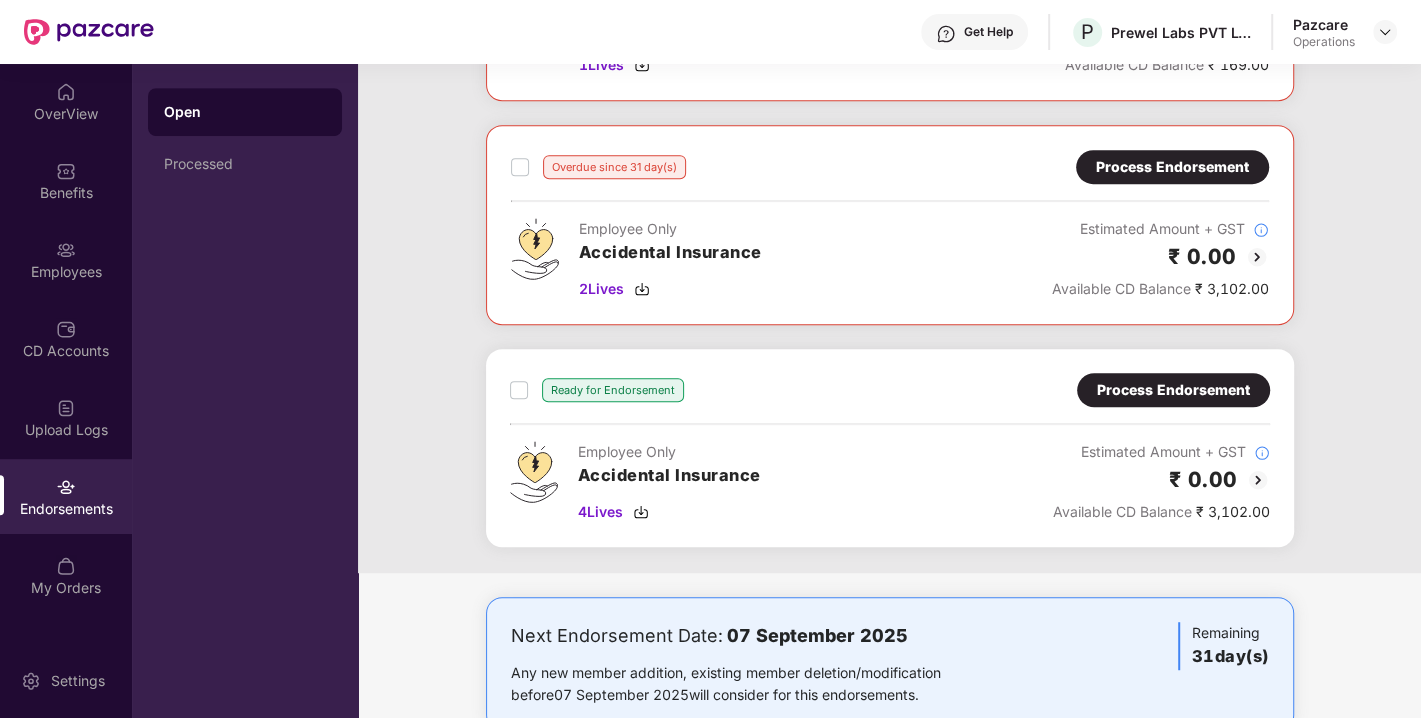 scroll, scrollTop: 768, scrollLeft: 0, axis: vertical 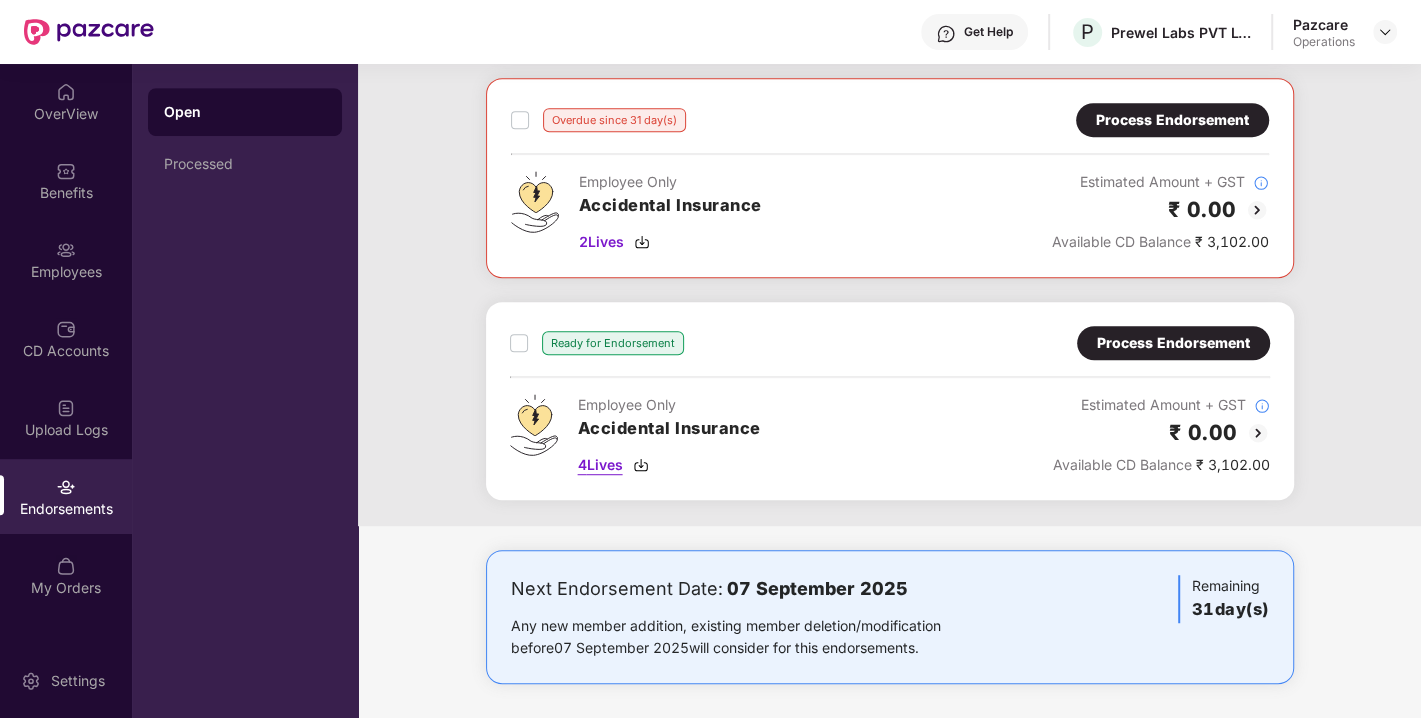 click at bounding box center (641, 465) 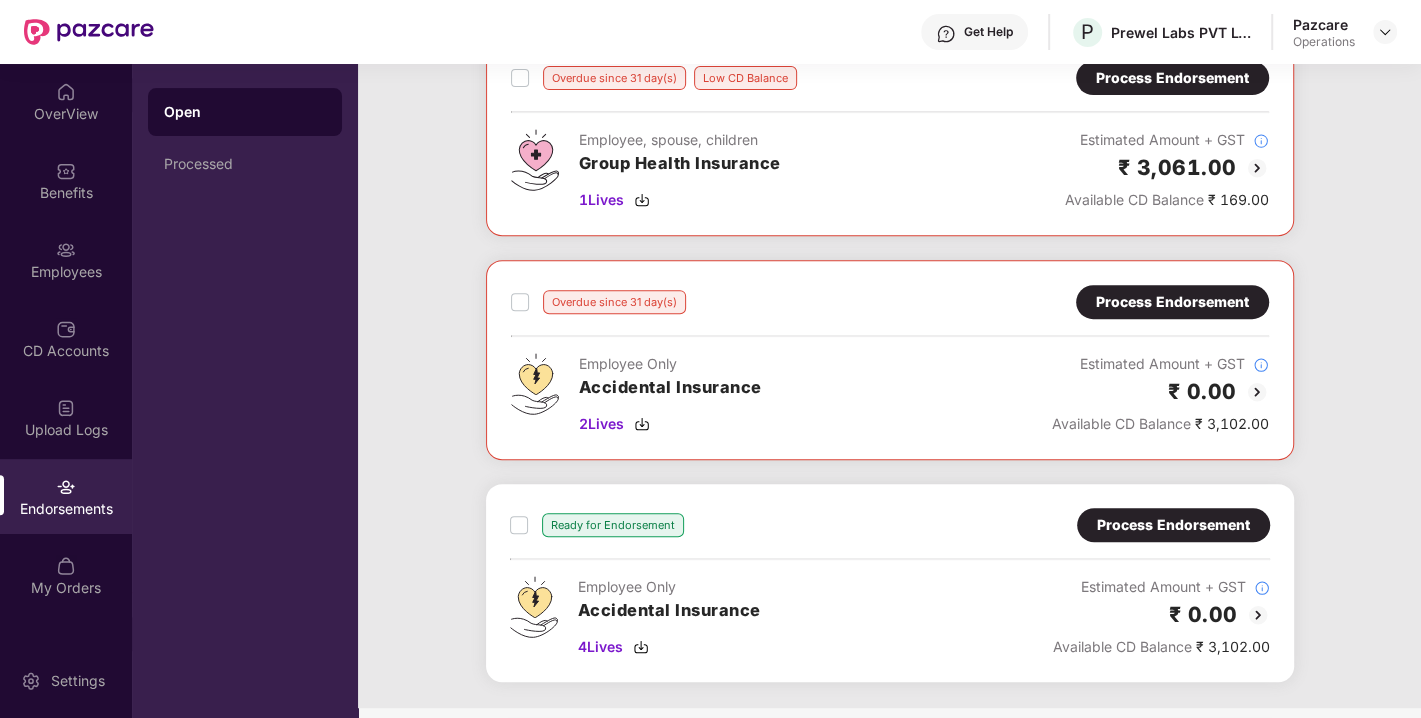 scroll, scrollTop: 585, scrollLeft: 0, axis: vertical 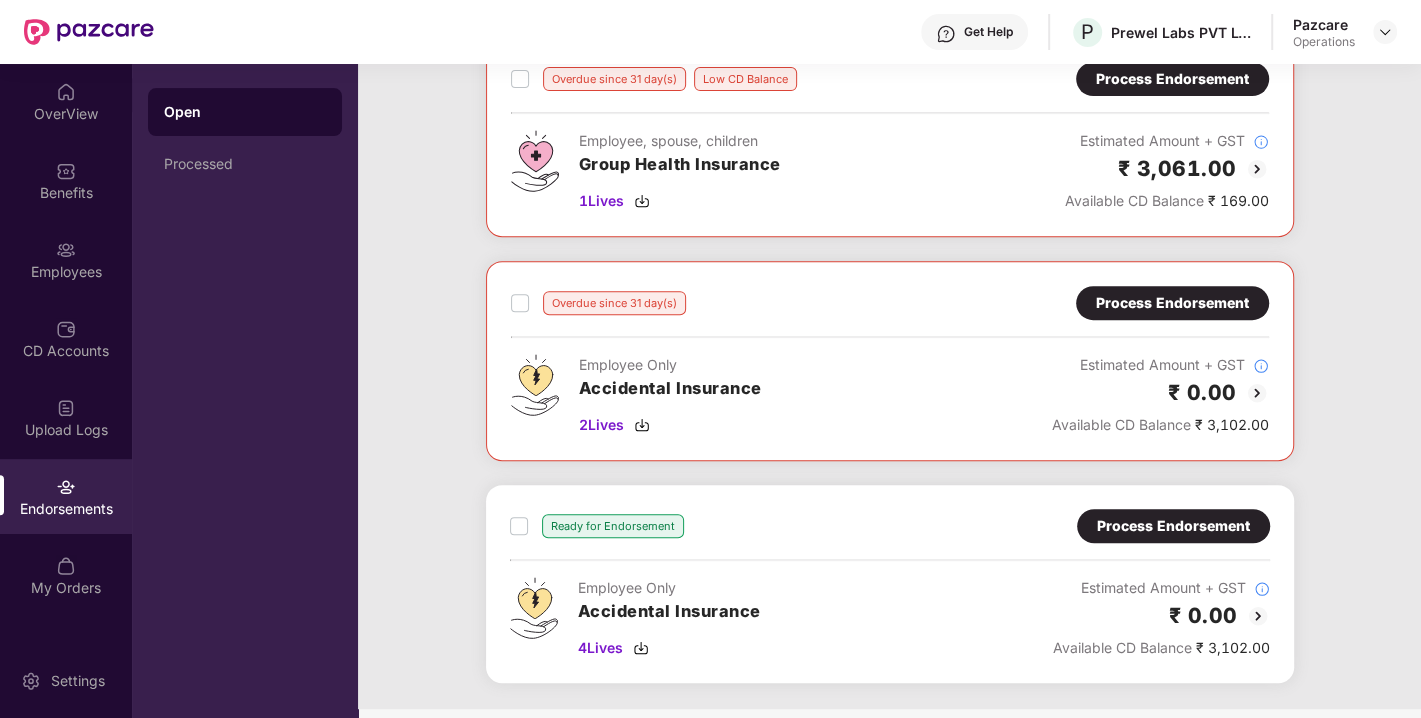 click on "Process Endorsement" at bounding box center (1172, 303) 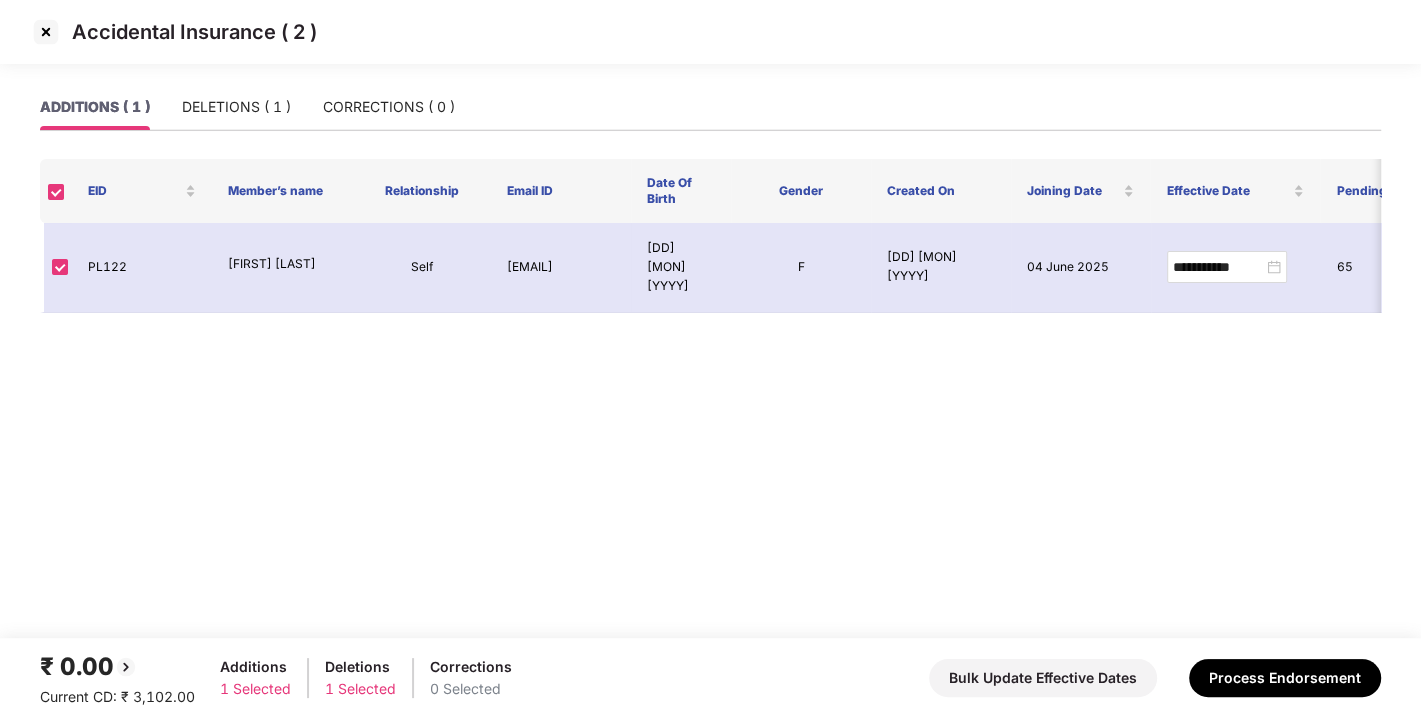 click at bounding box center [46, 32] 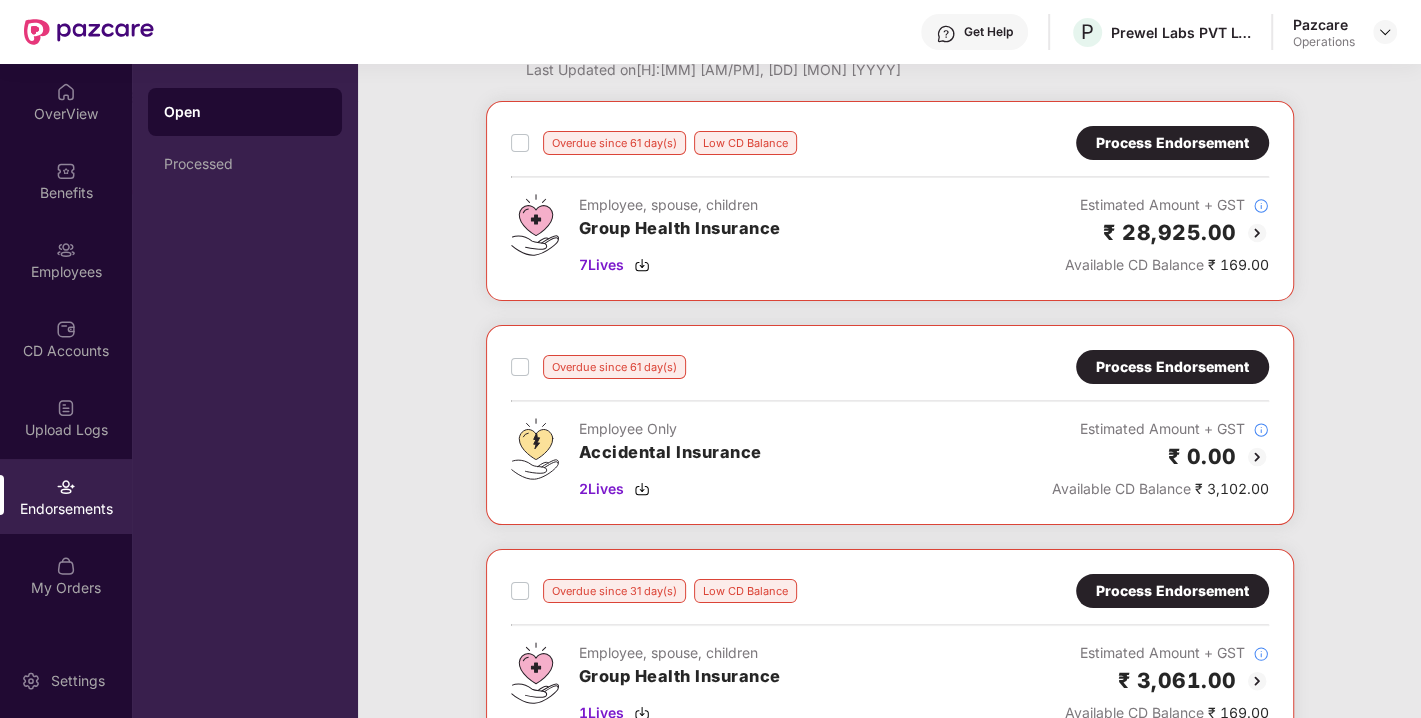 scroll, scrollTop: 0, scrollLeft: 0, axis: both 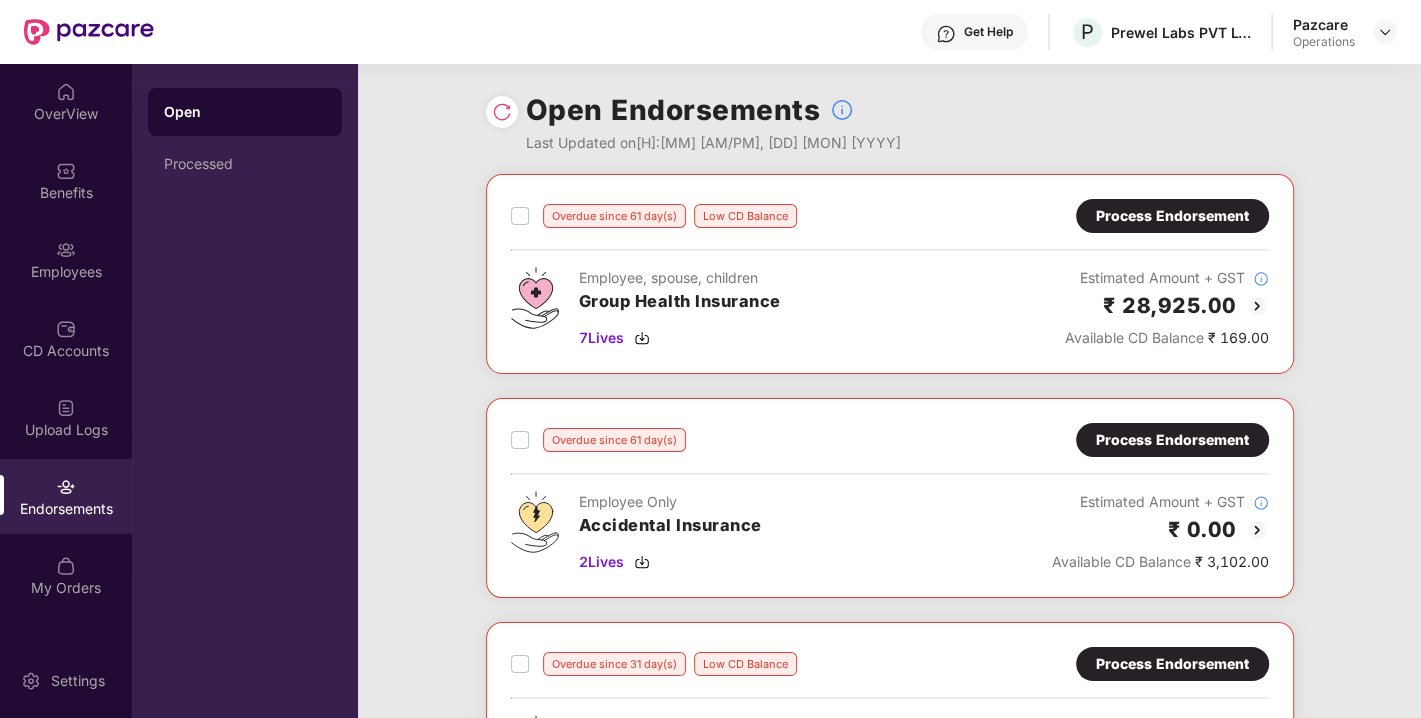 click on "Overdue since 61 day(s) Process Endorsement" at bounding box center [890, 440] 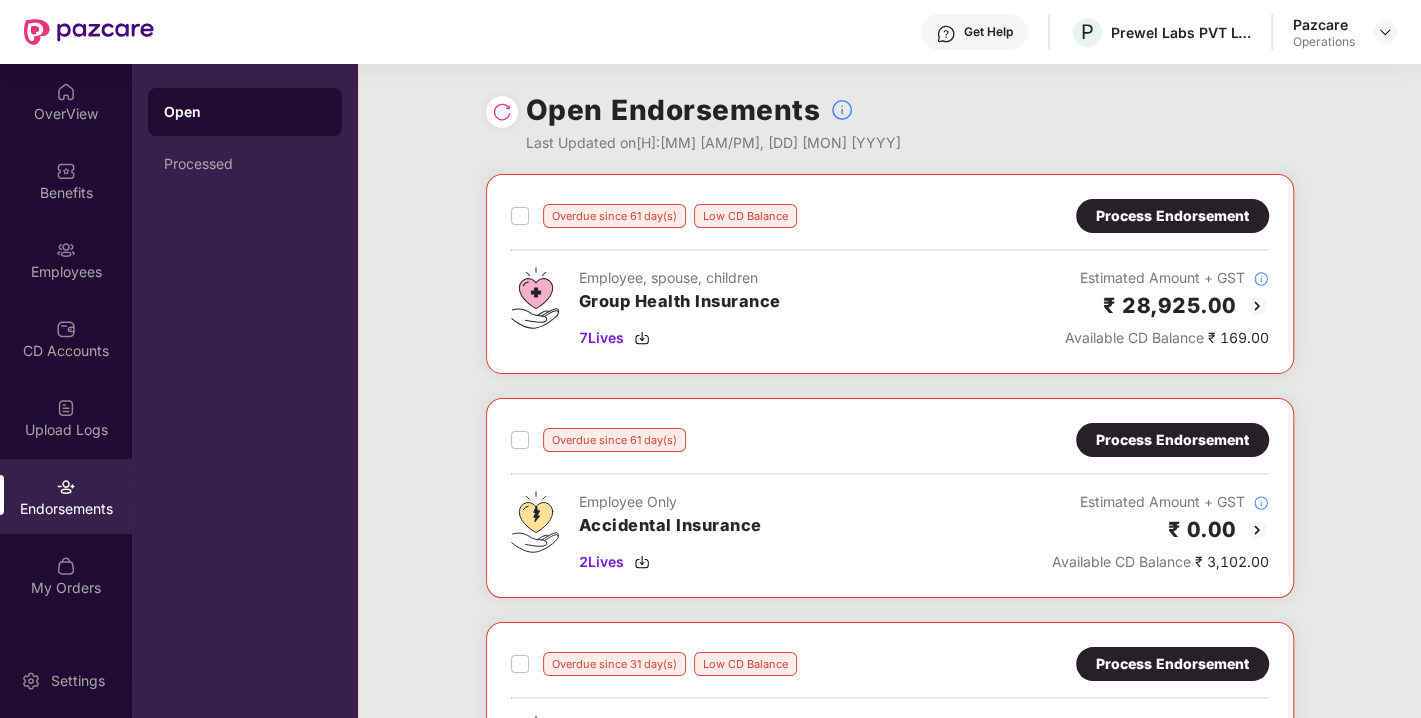 click at bounding box center [1257, 306] 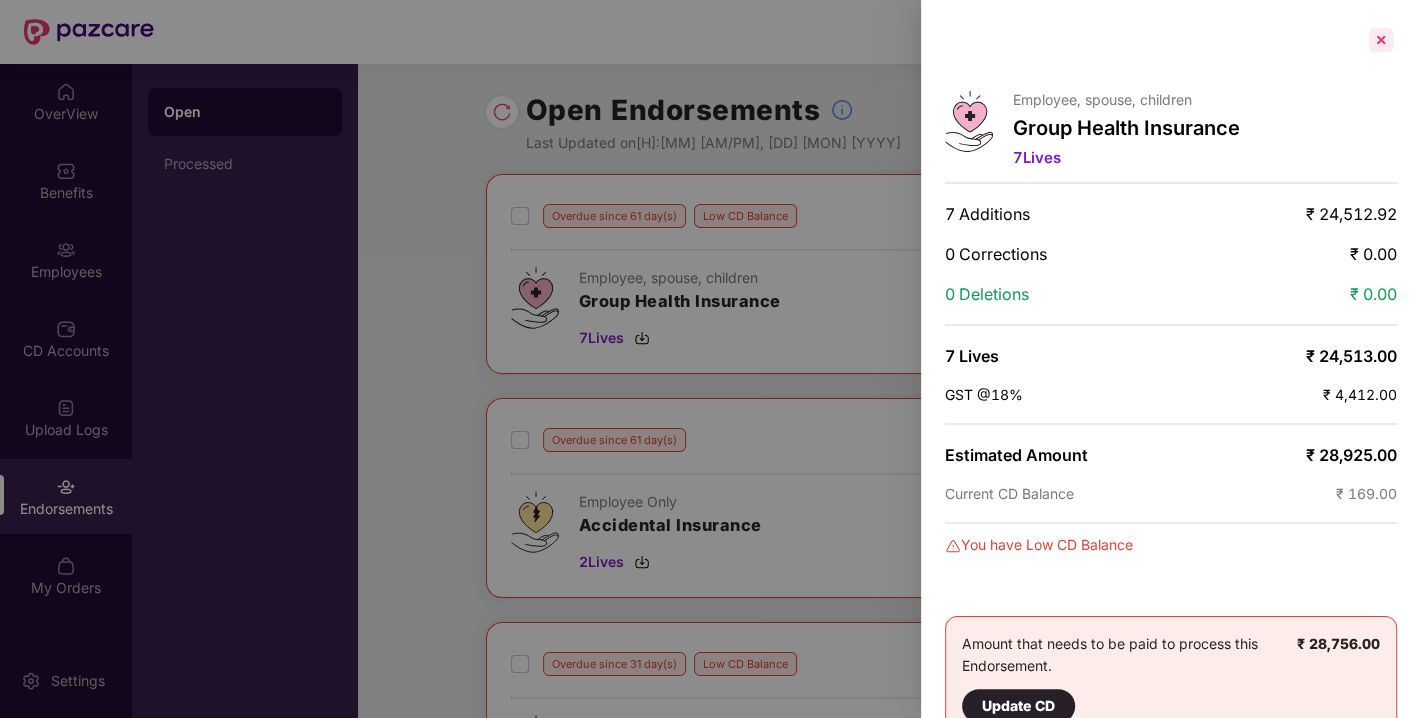 click at bounding box center (1381, 40) 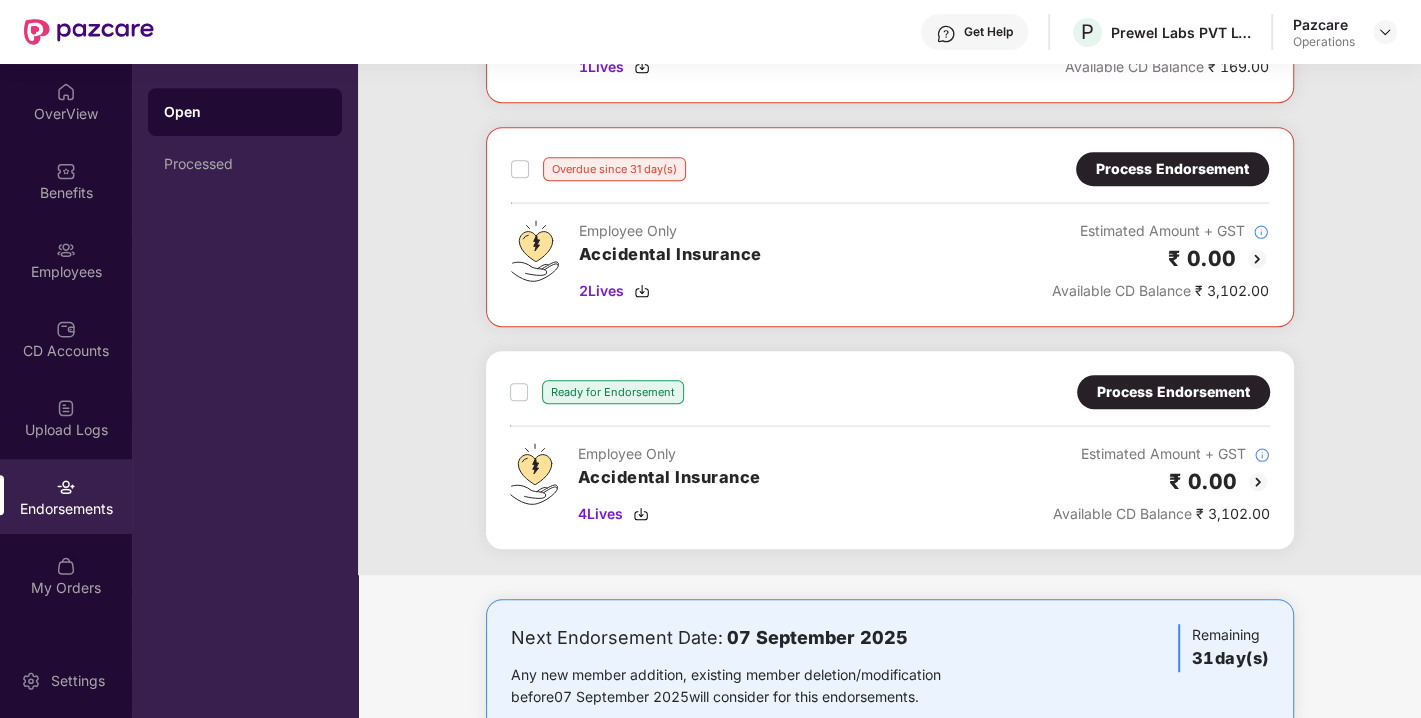 scroll, scrollTop: 720, scrollLeft: 0, axis: vertical 